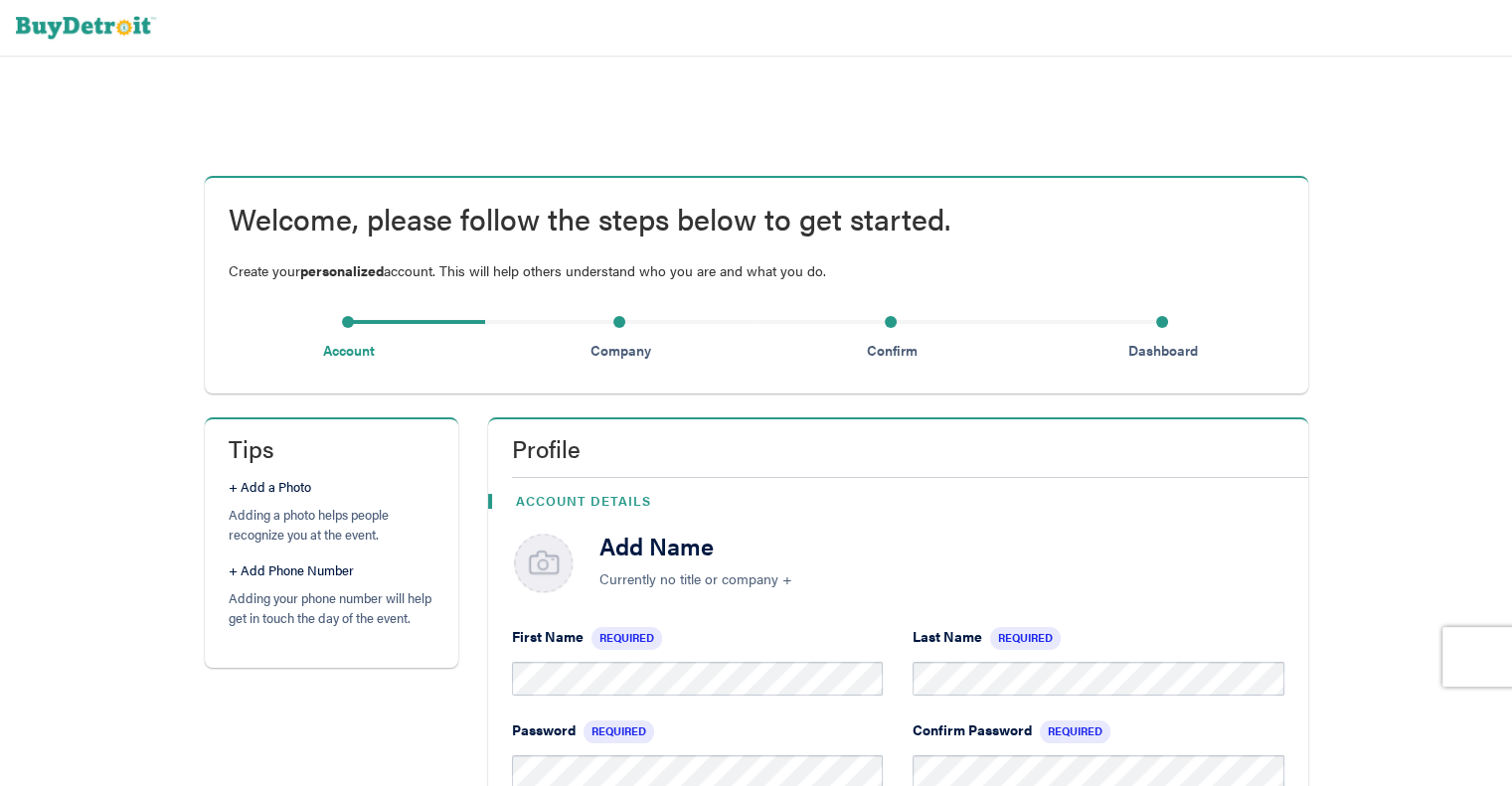 scroll, scrollTop: 232, scrollLeft: 0, axis: vertical 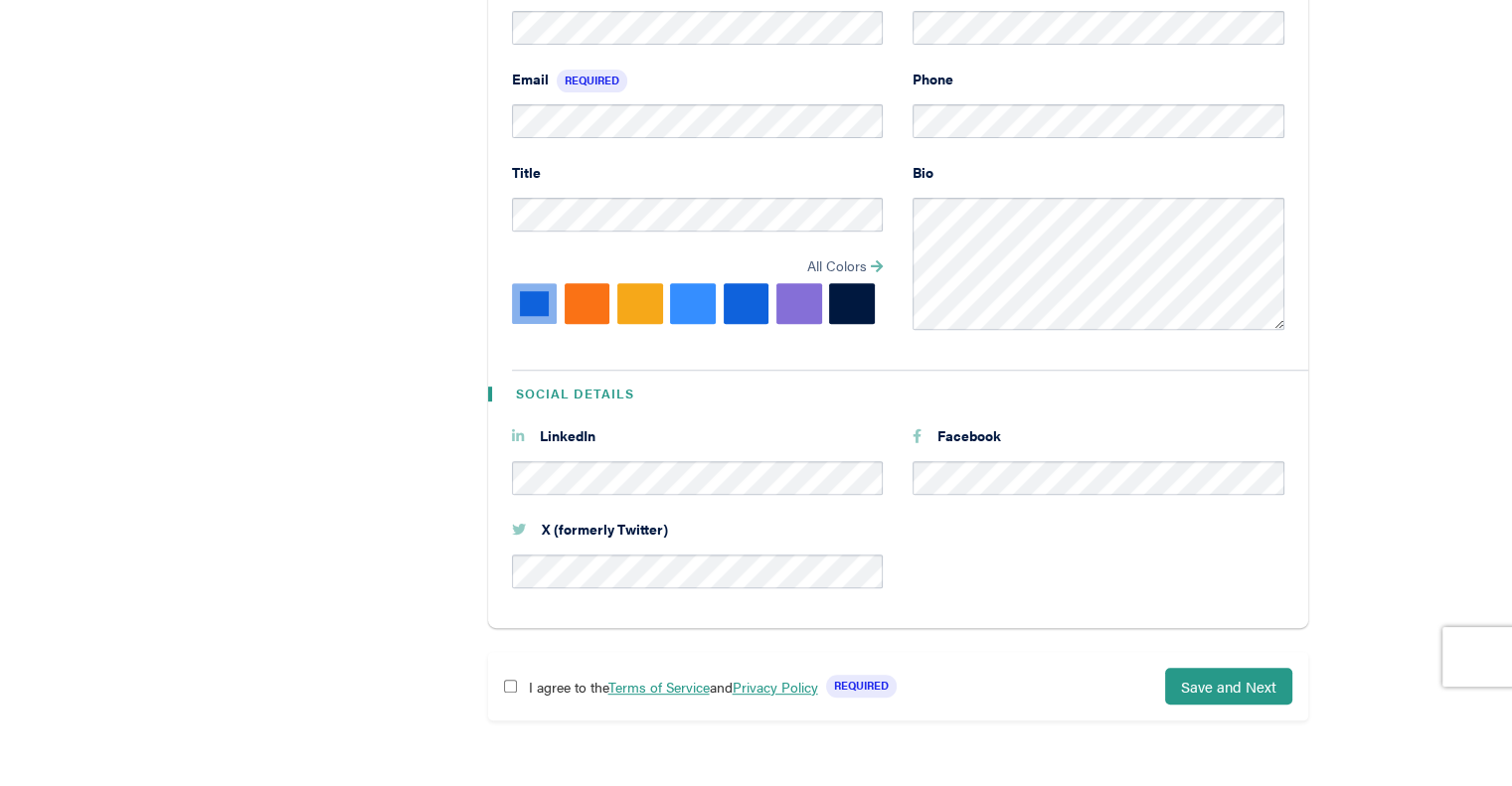 click on "X (formerly Twitter)" at bounding box center (898, 565) 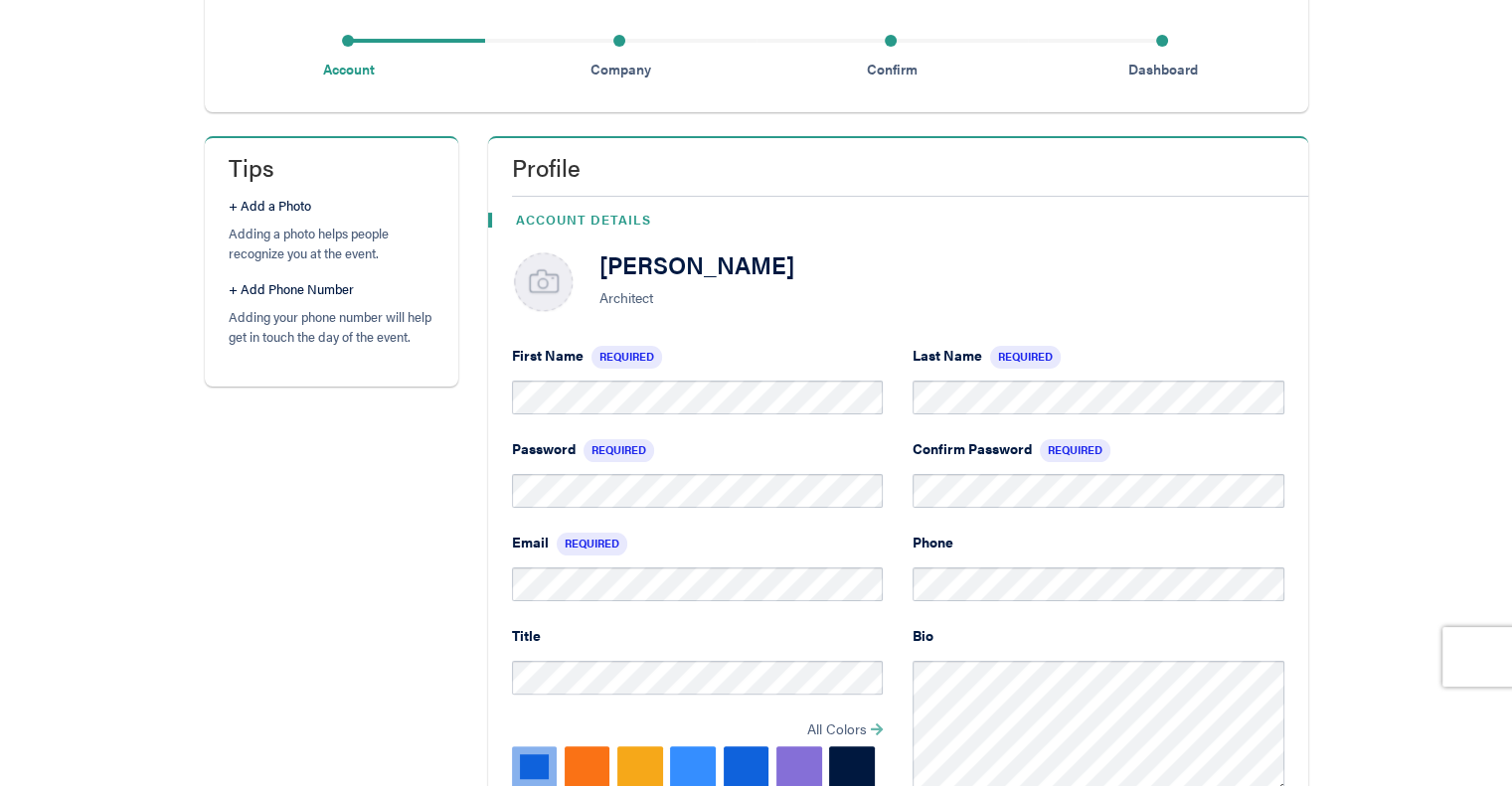 scroll, scrollTop: 513, scrollLeft: 0, axis: vertical 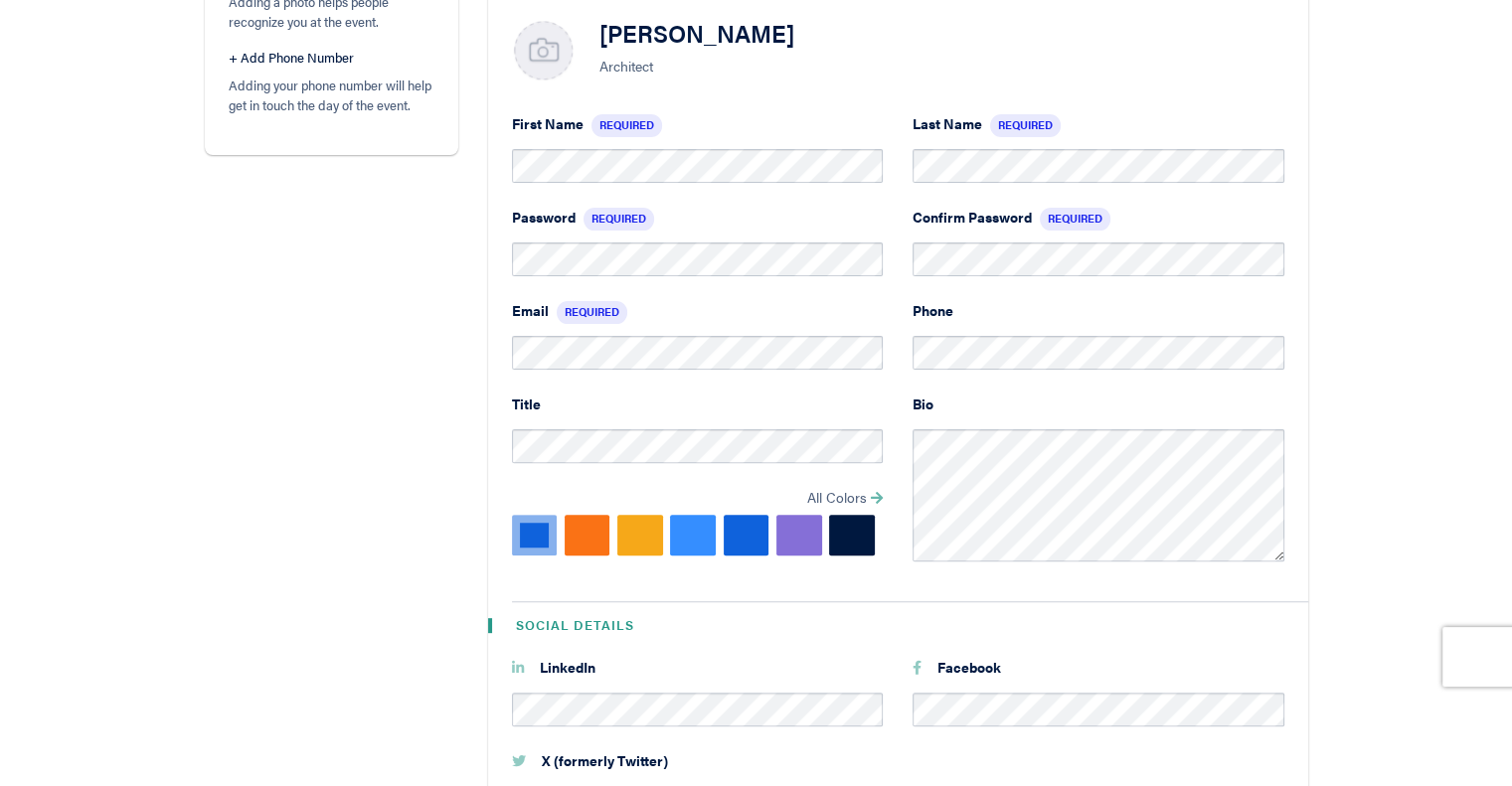click on "All Colors" at bounding box center (837, 497) 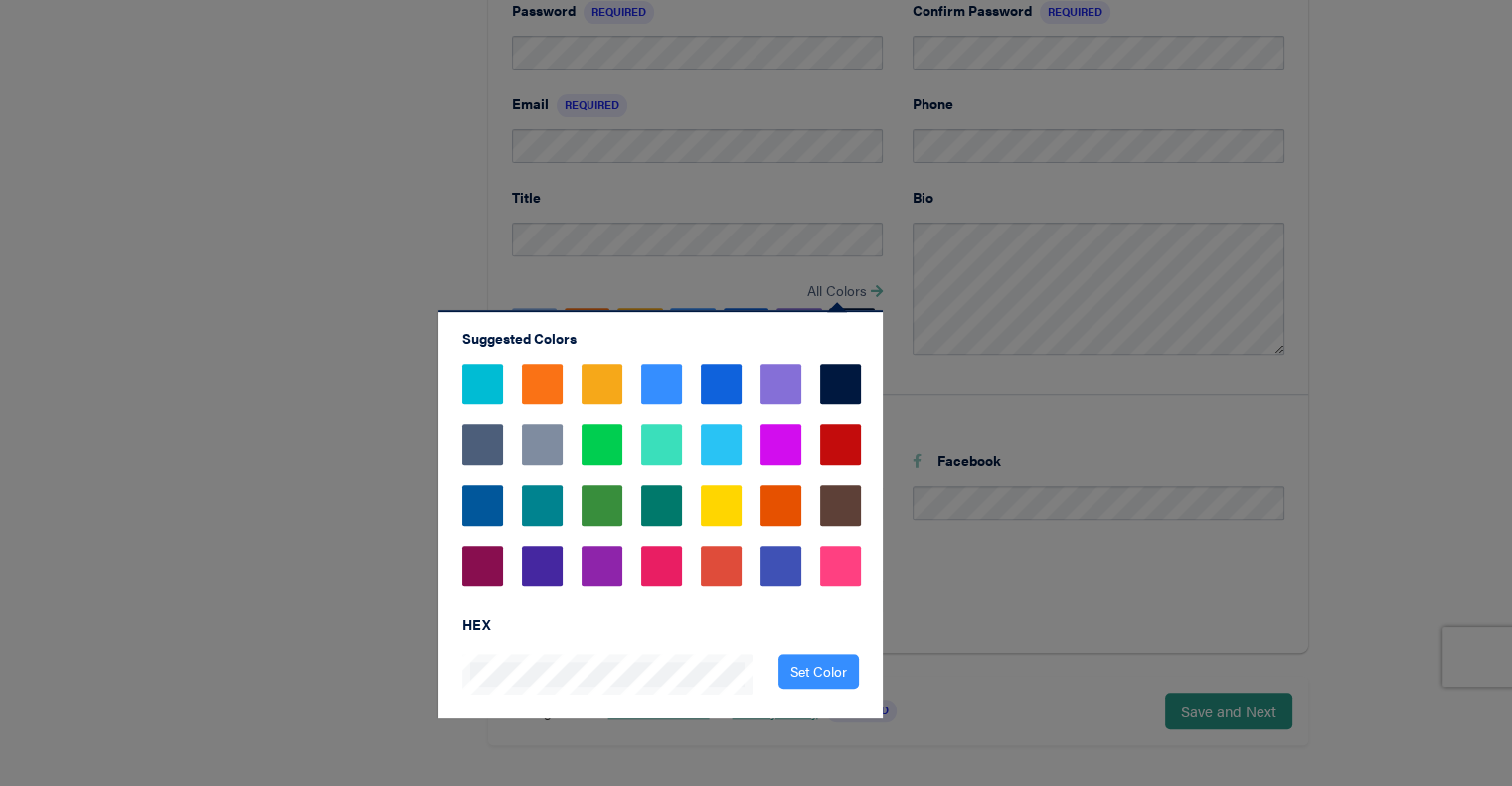 scroll, scrollTop: 744, scrollLeft: 0, axis: vertical 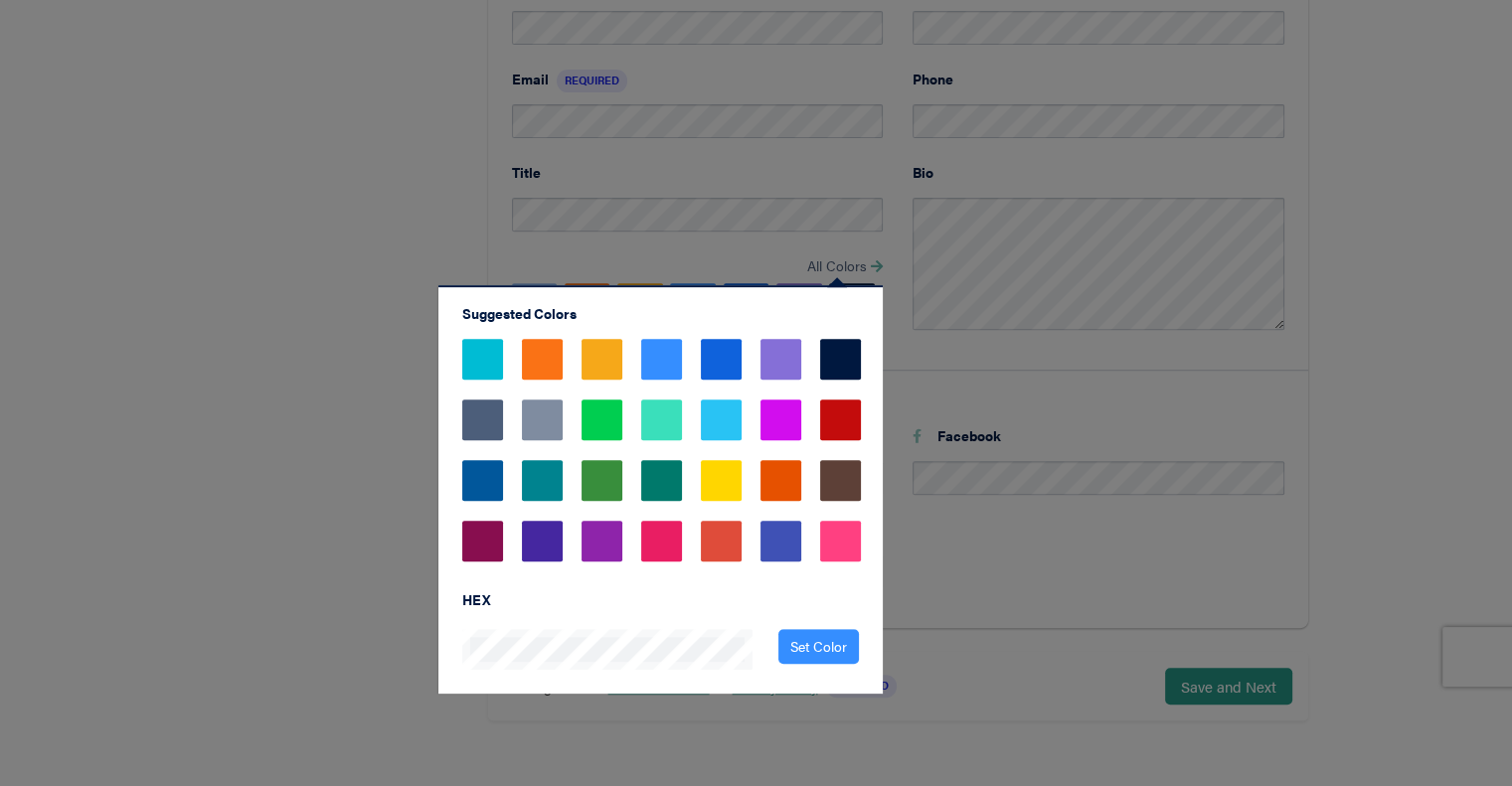 click at bounding box center (721, 419) 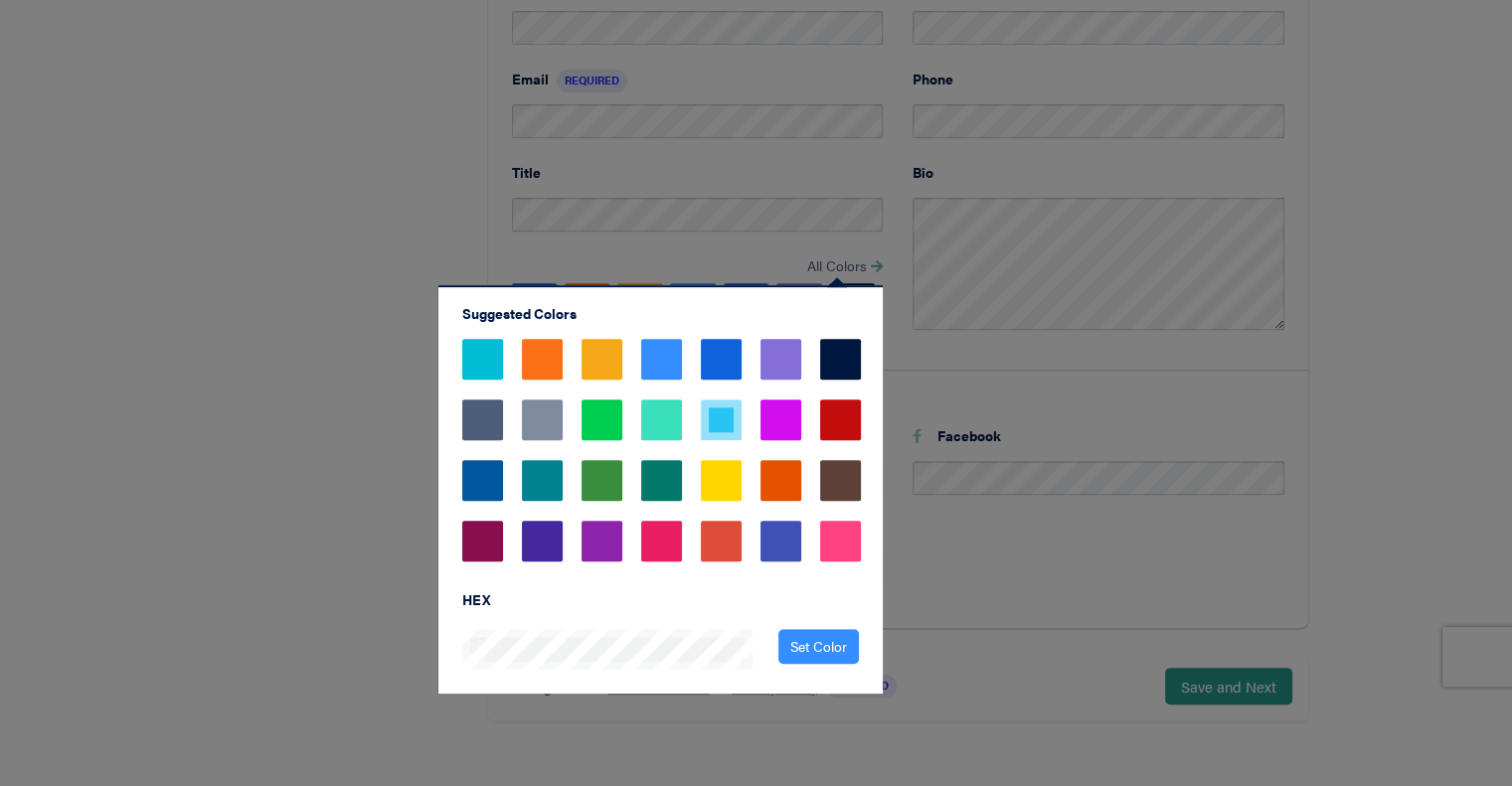 click at bounding box center (661, 359) 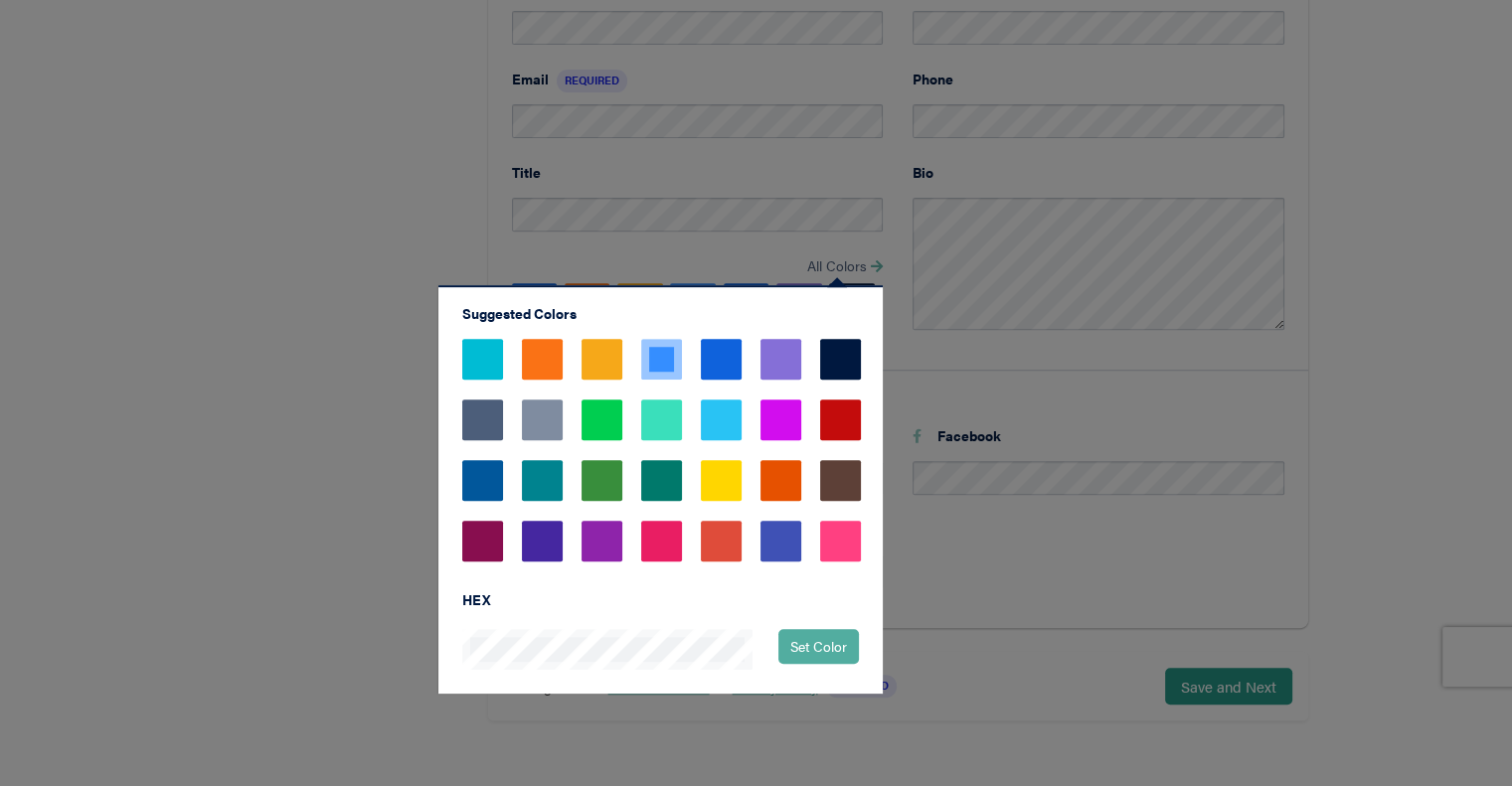 click on "Set Color" at bounding box center (818, 646) 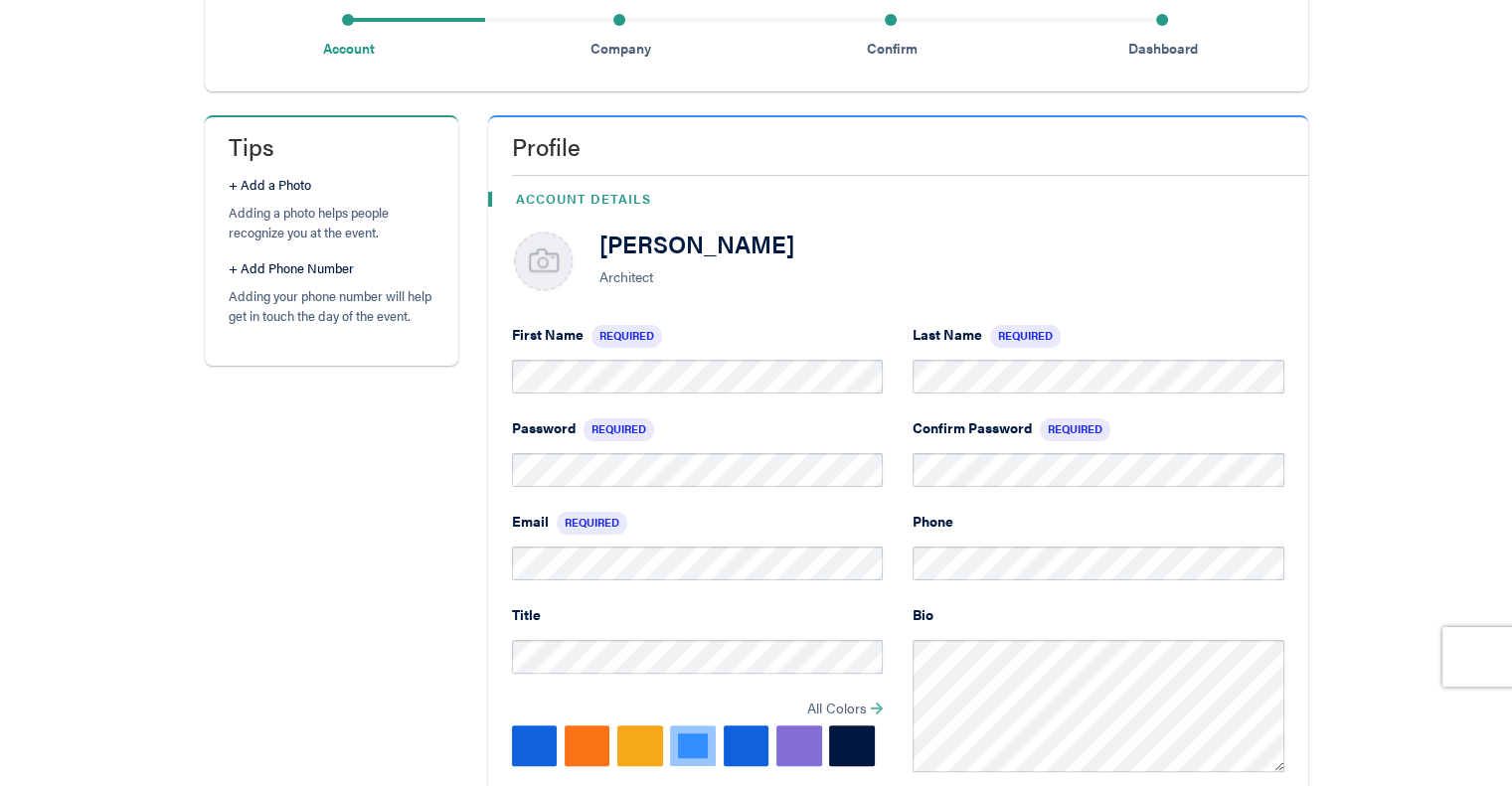 scroll, scrollTop: 281, scrollLeft: 0, axis: vertical 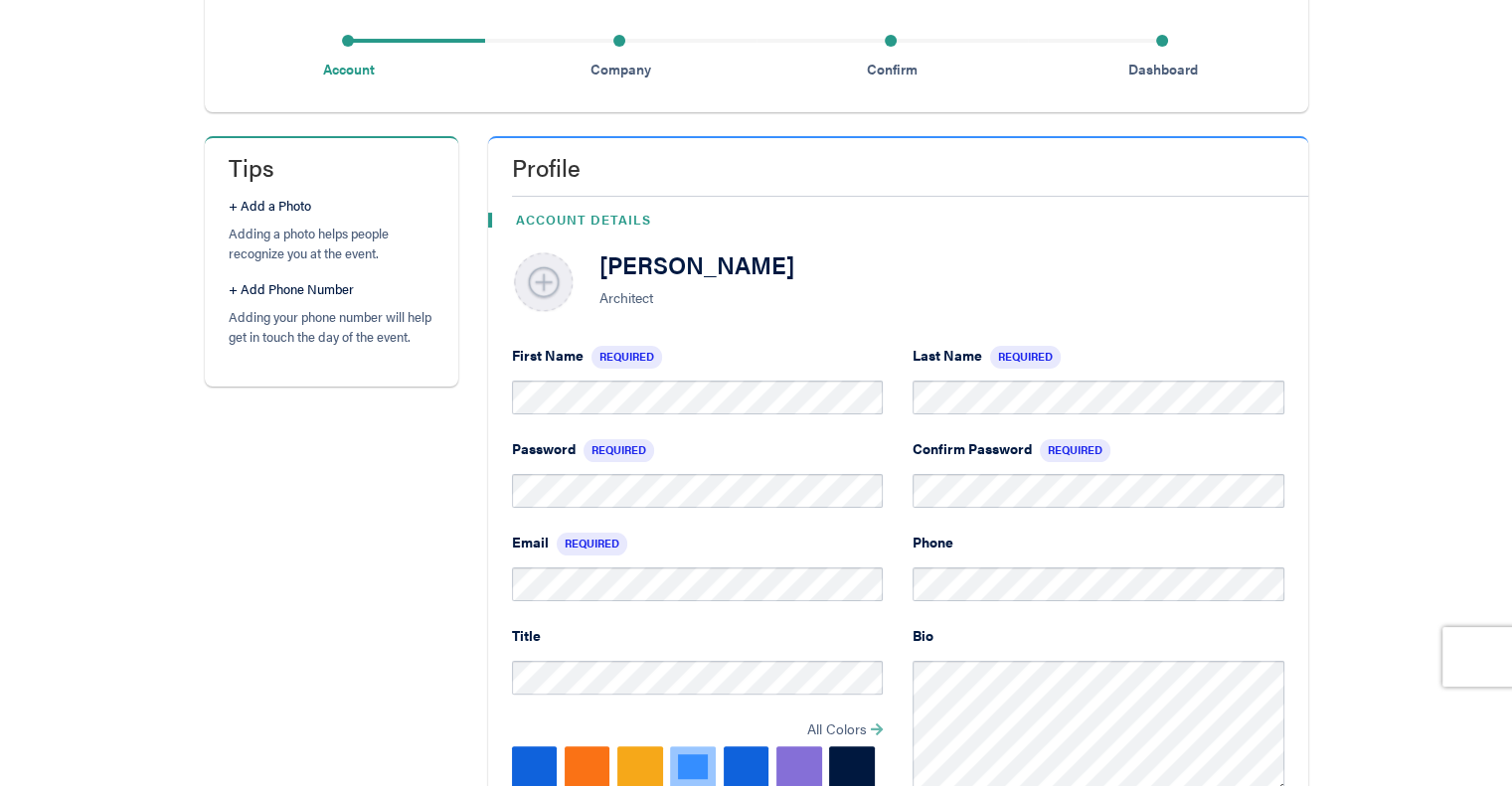 click at bounding box center [544, 283] 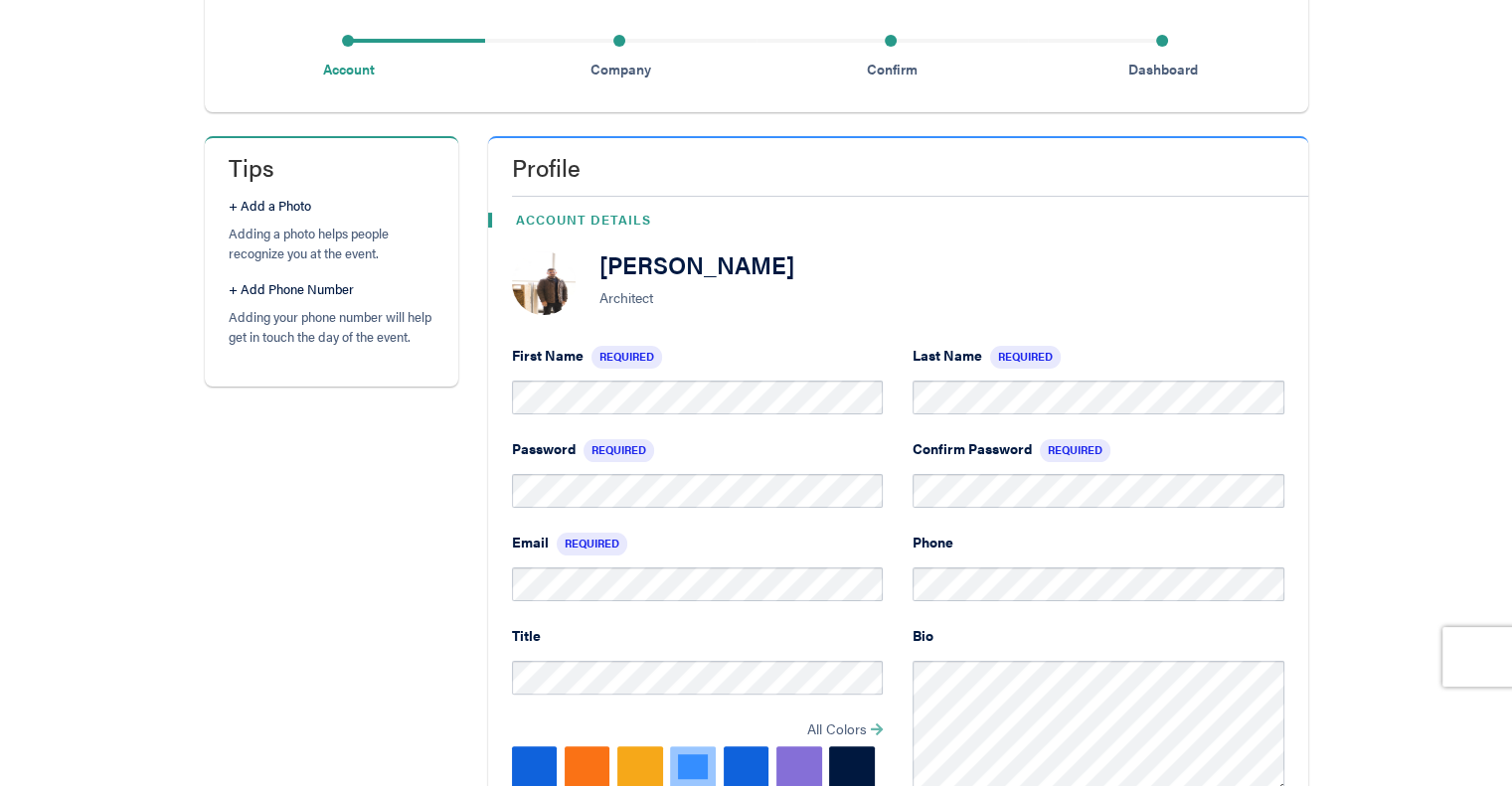 click at bounding box center [544, 283] 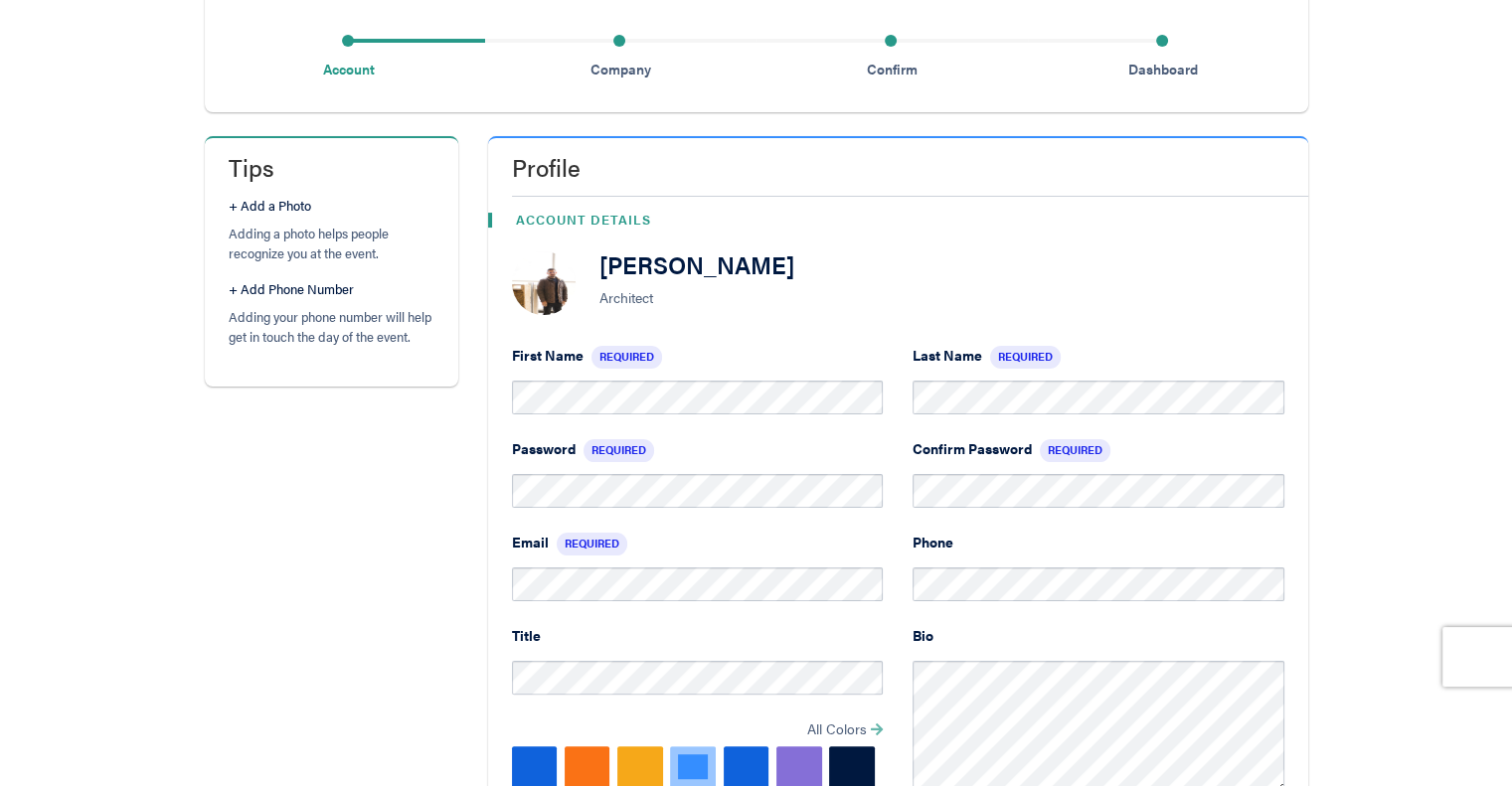 scroll, scrollTop: 744, scrollLeft: 0, axis: vertical 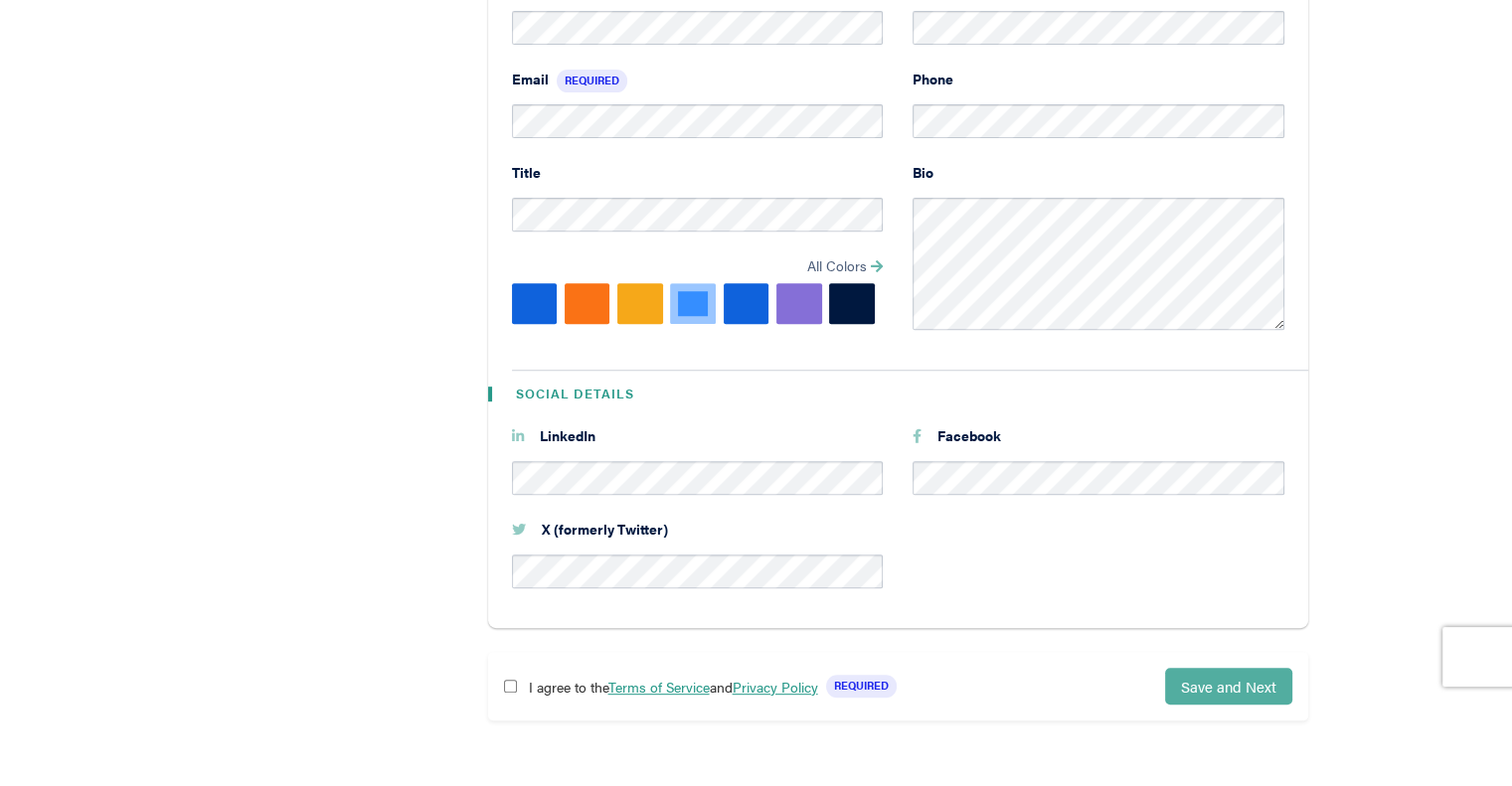 click on "Save and Next" at bounding box center [1229, 686] 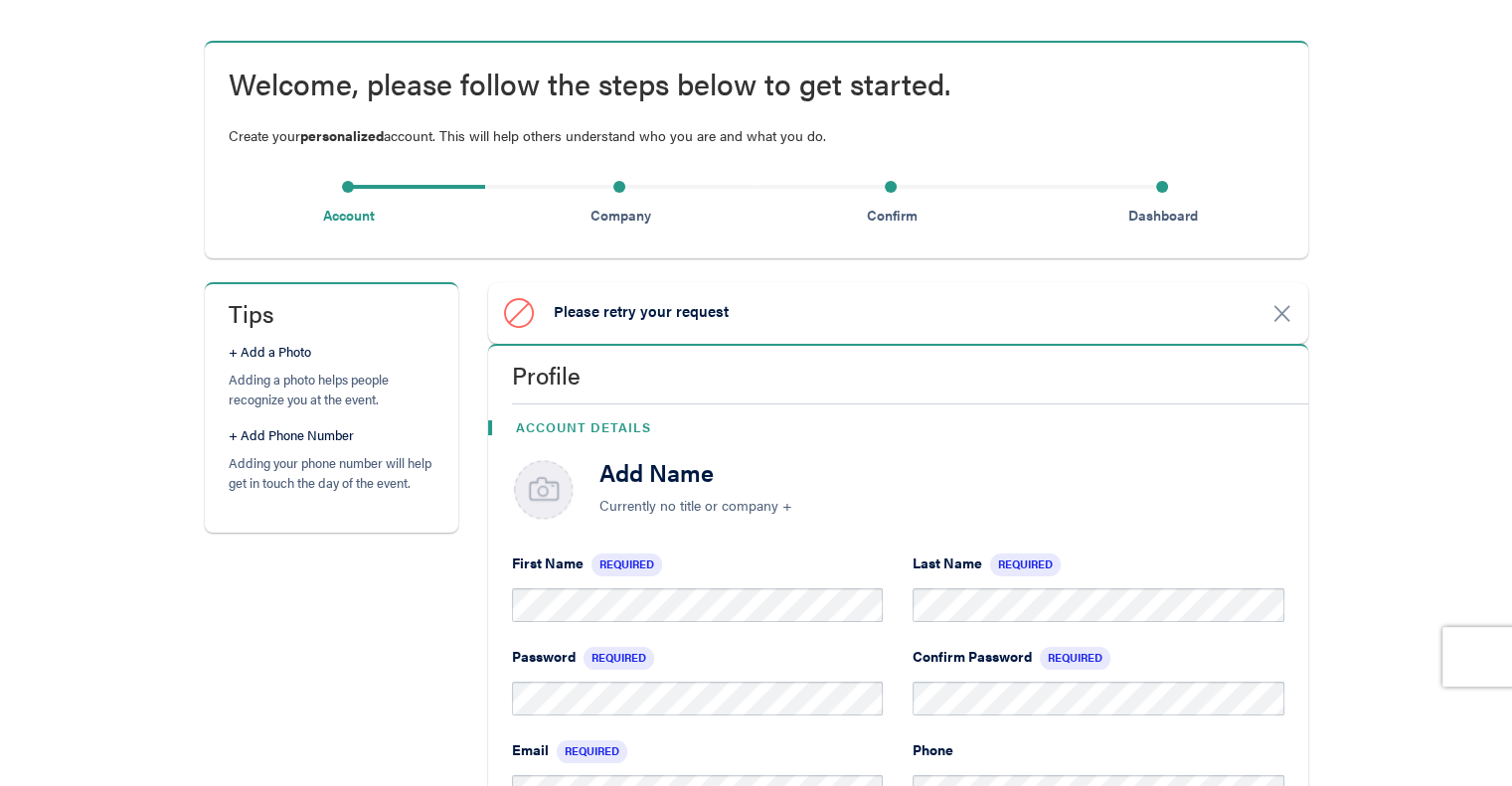 scroll, scrollTop: 232, scrollLeft: 0, axis: vertical 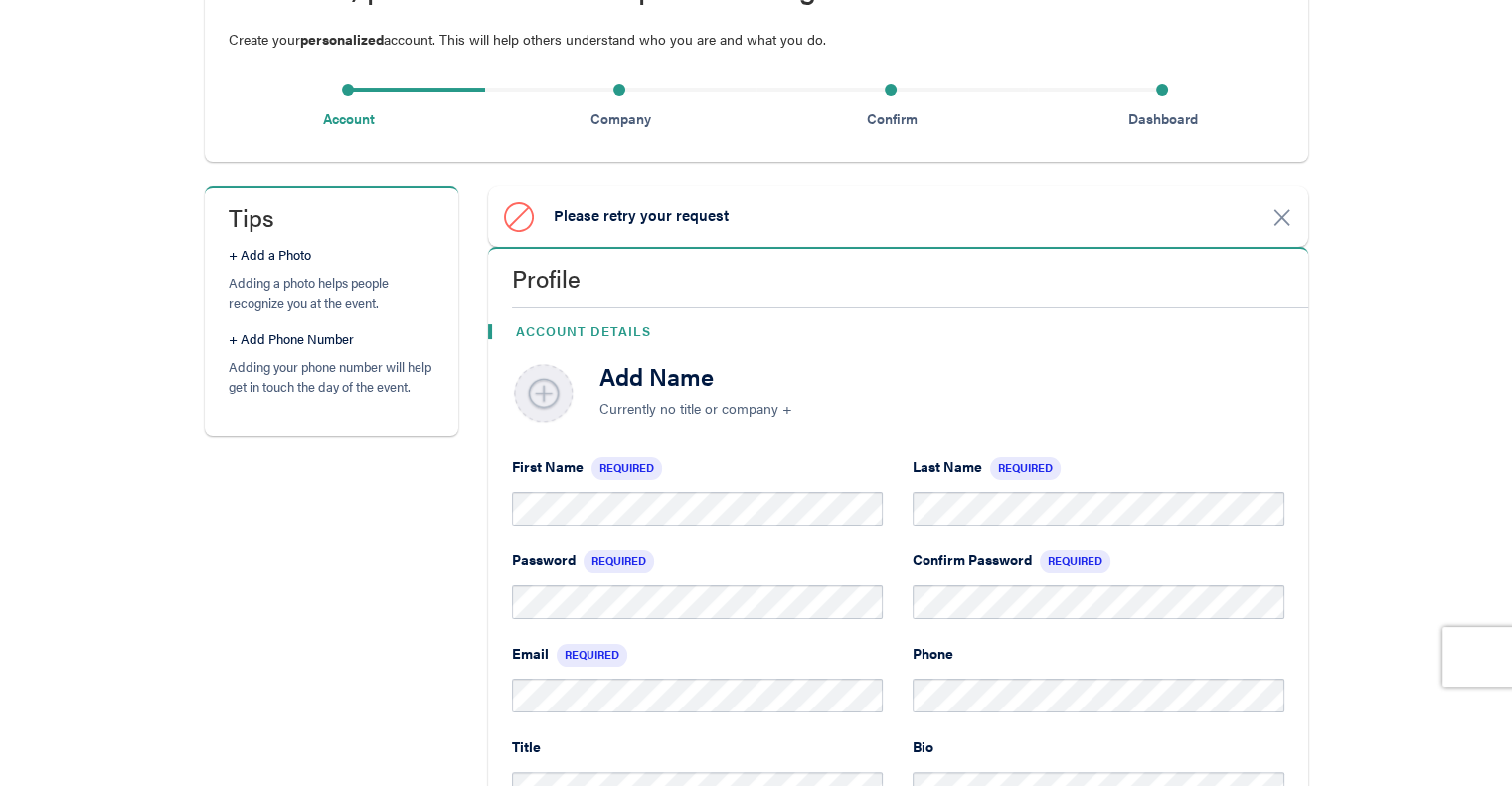 click at bounding box center [544, 394] 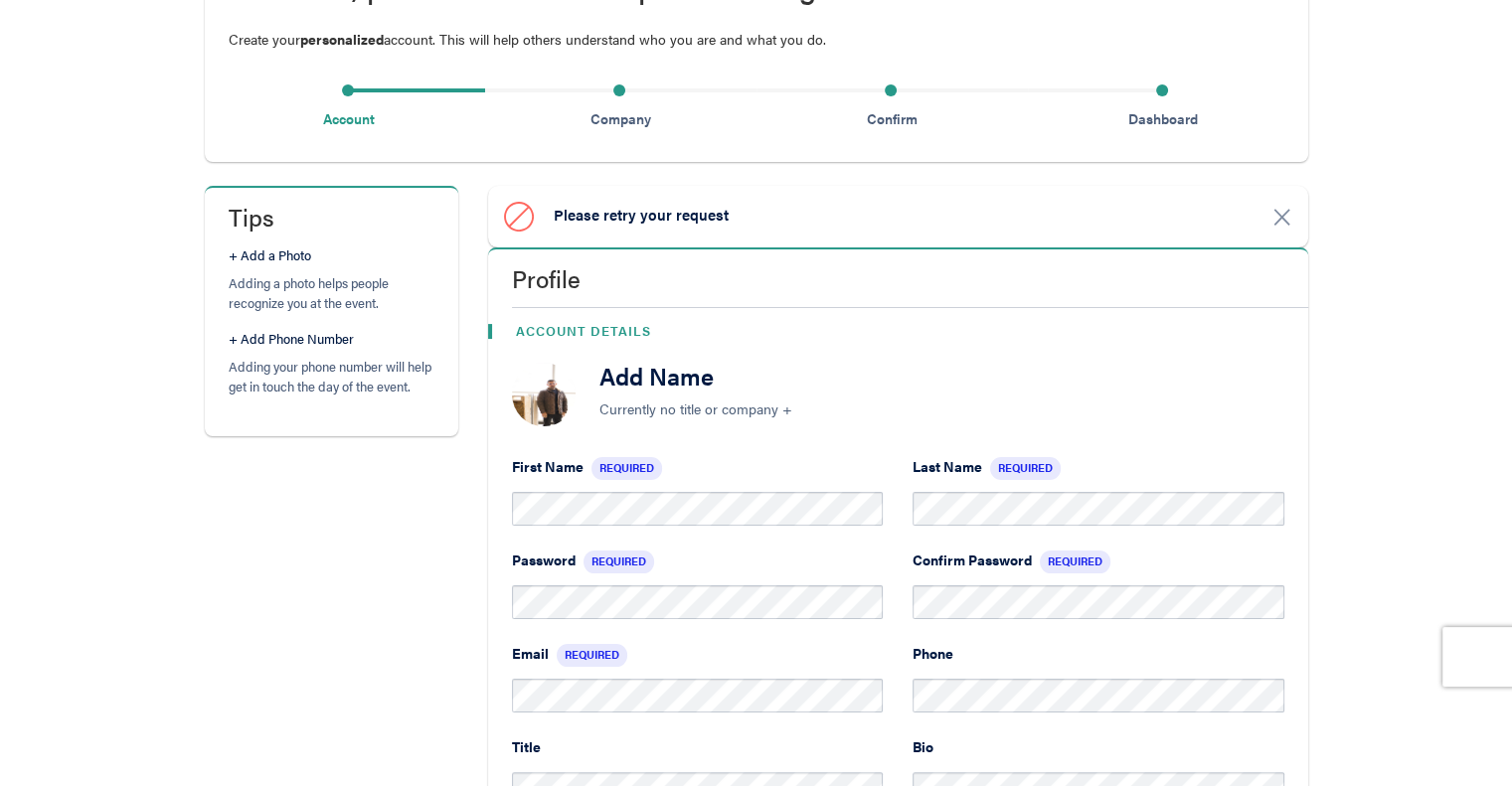 click on "Add Name" at bounding box center [941, 376] 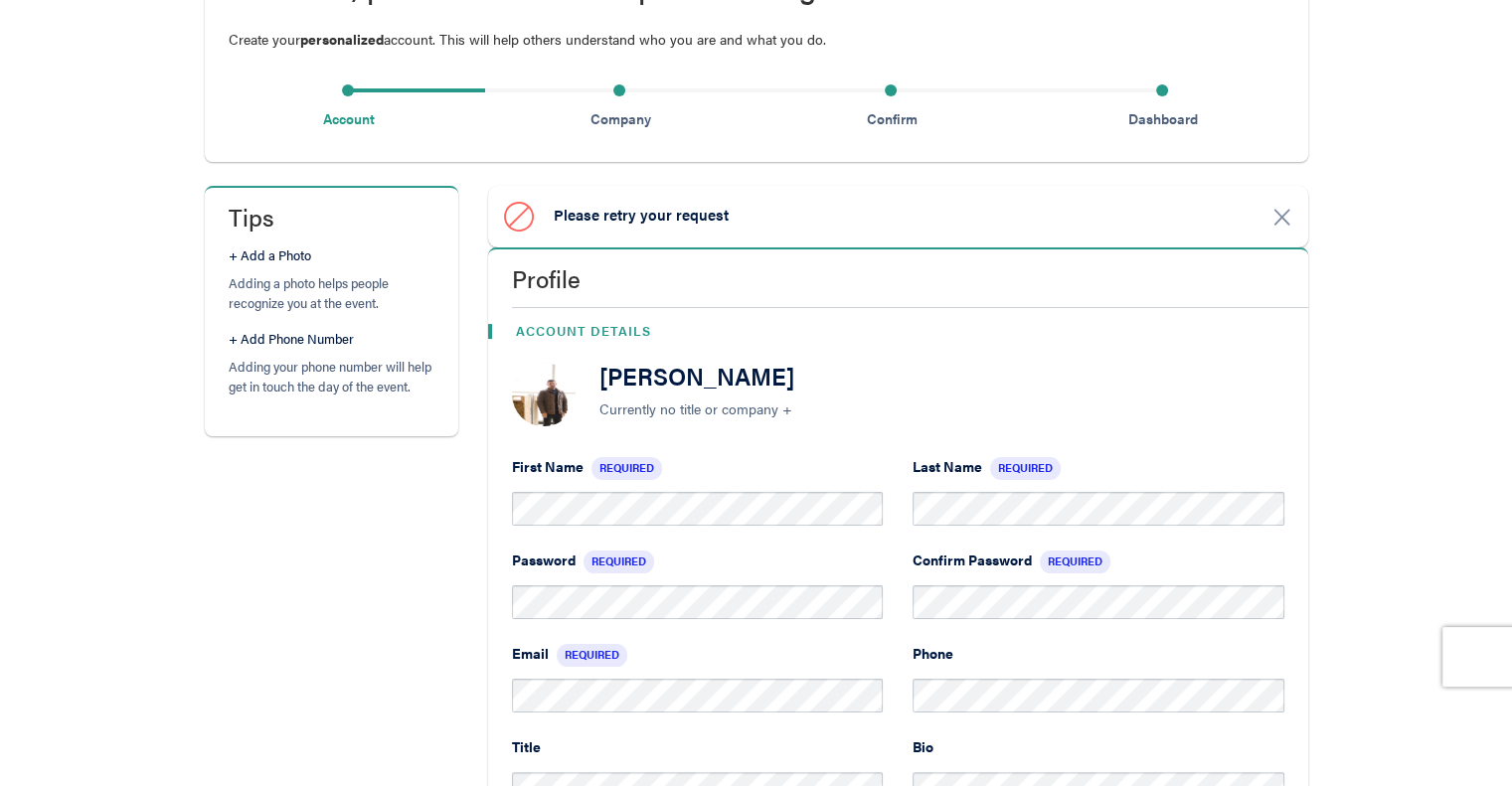 click on "Email
Required" at bounding box center (698, 661) 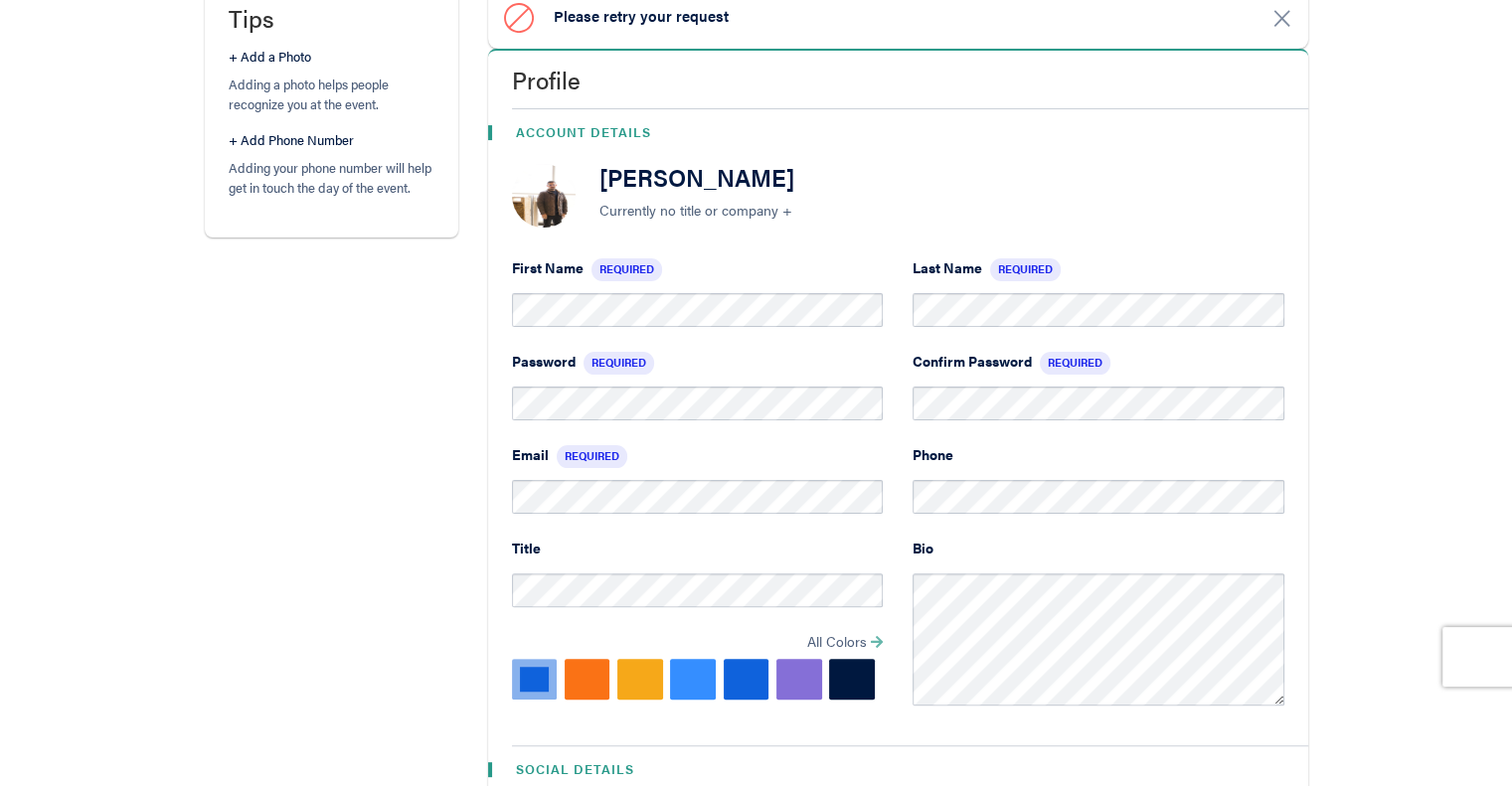 scroll, scrollTop: 696, scrollLeft: 0, axis: vertical 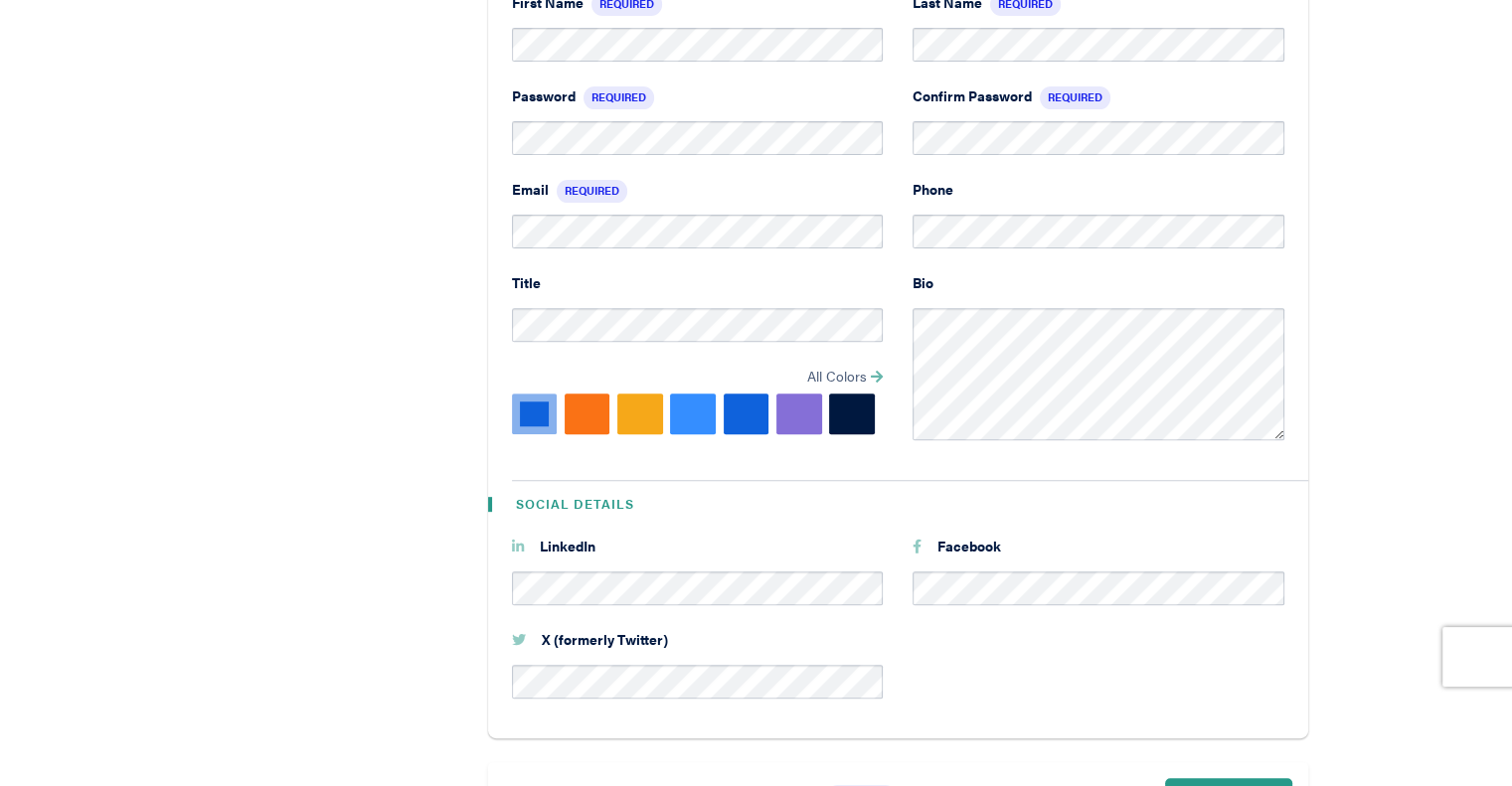 click at bounding box center (693, 413) 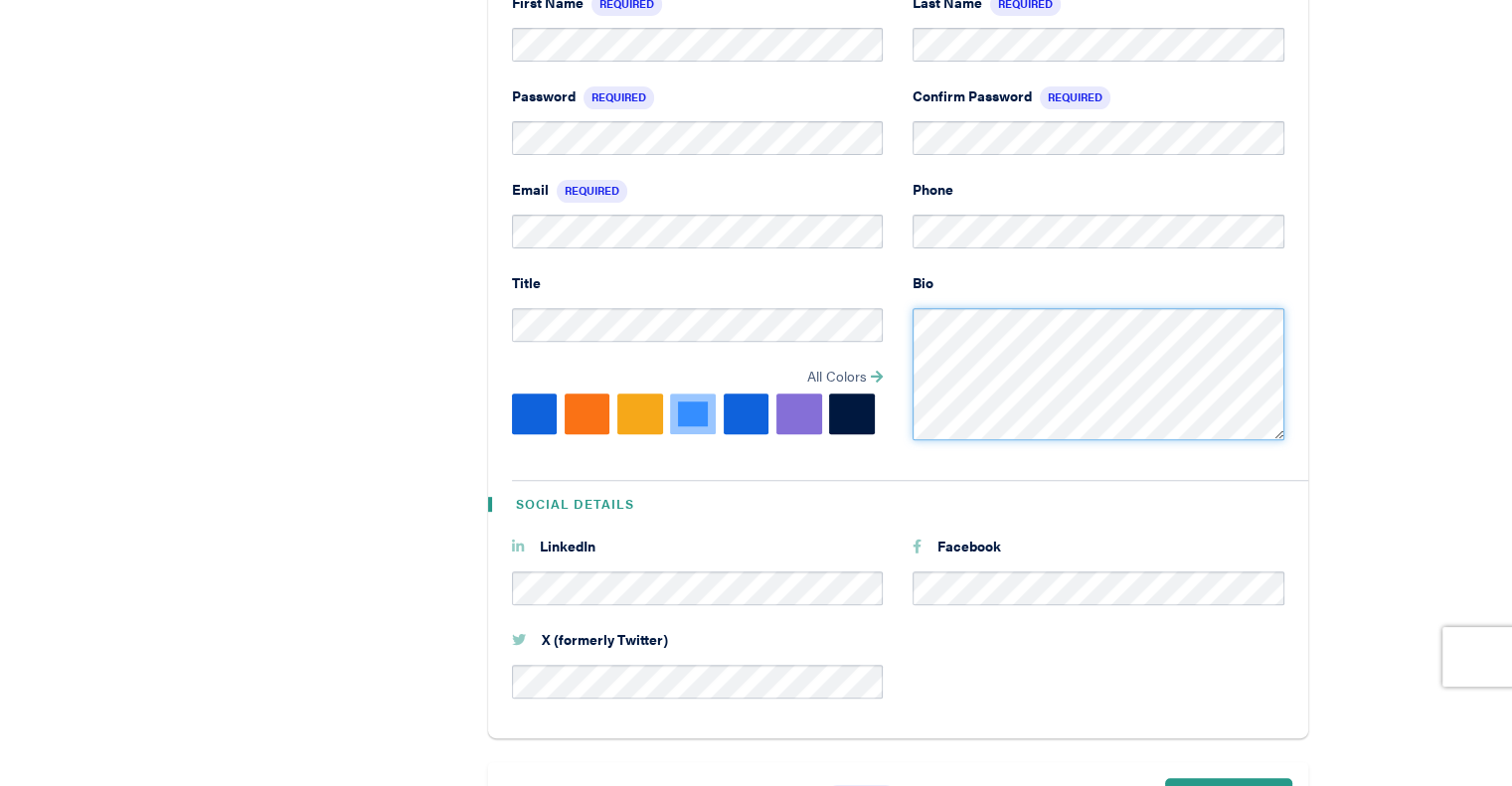 scroll, scrollTop: 40, scrollLeft: 0, axis: vertical 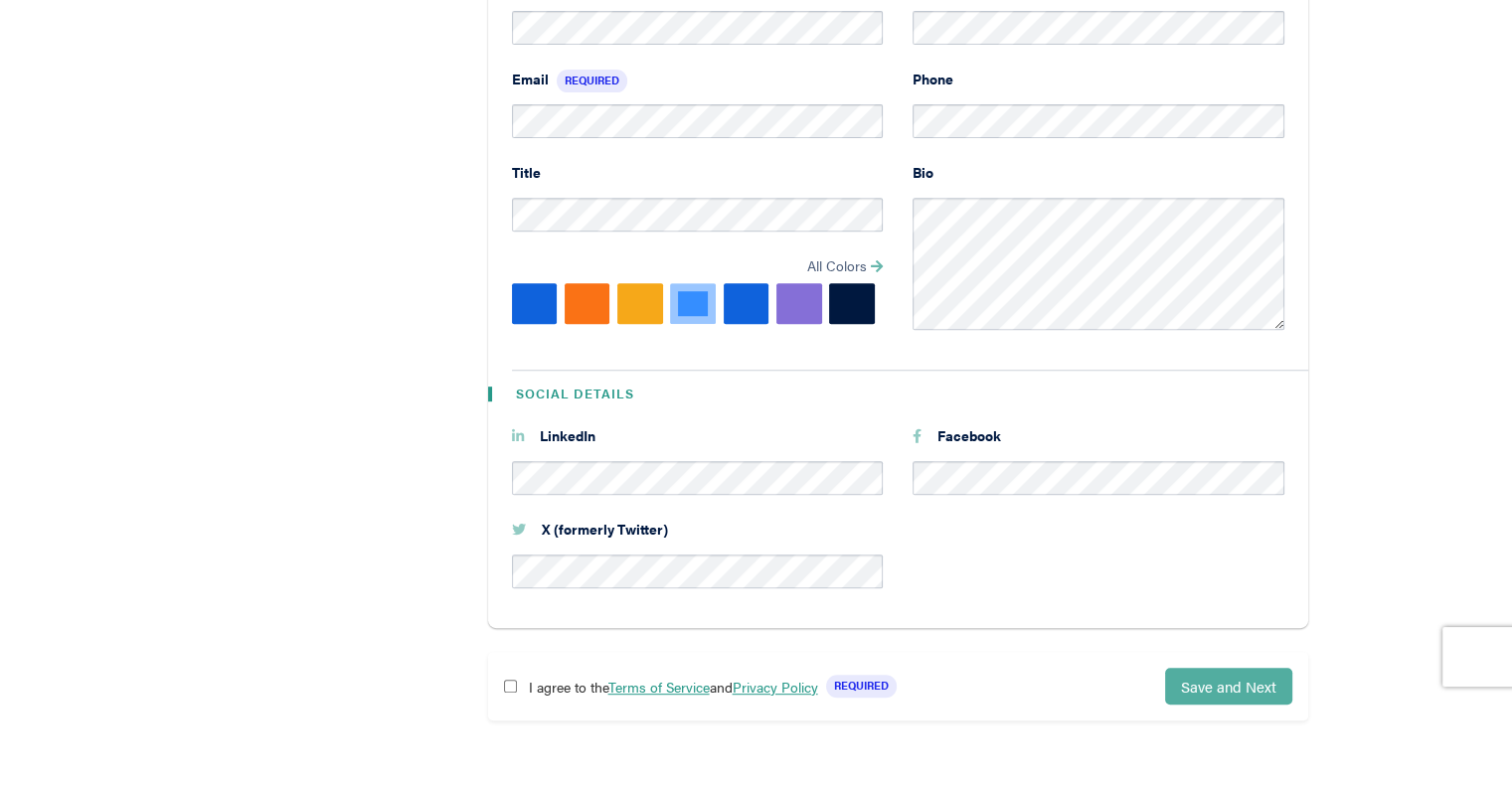 click on "Save and Next" at bounding box center [1229, 686] 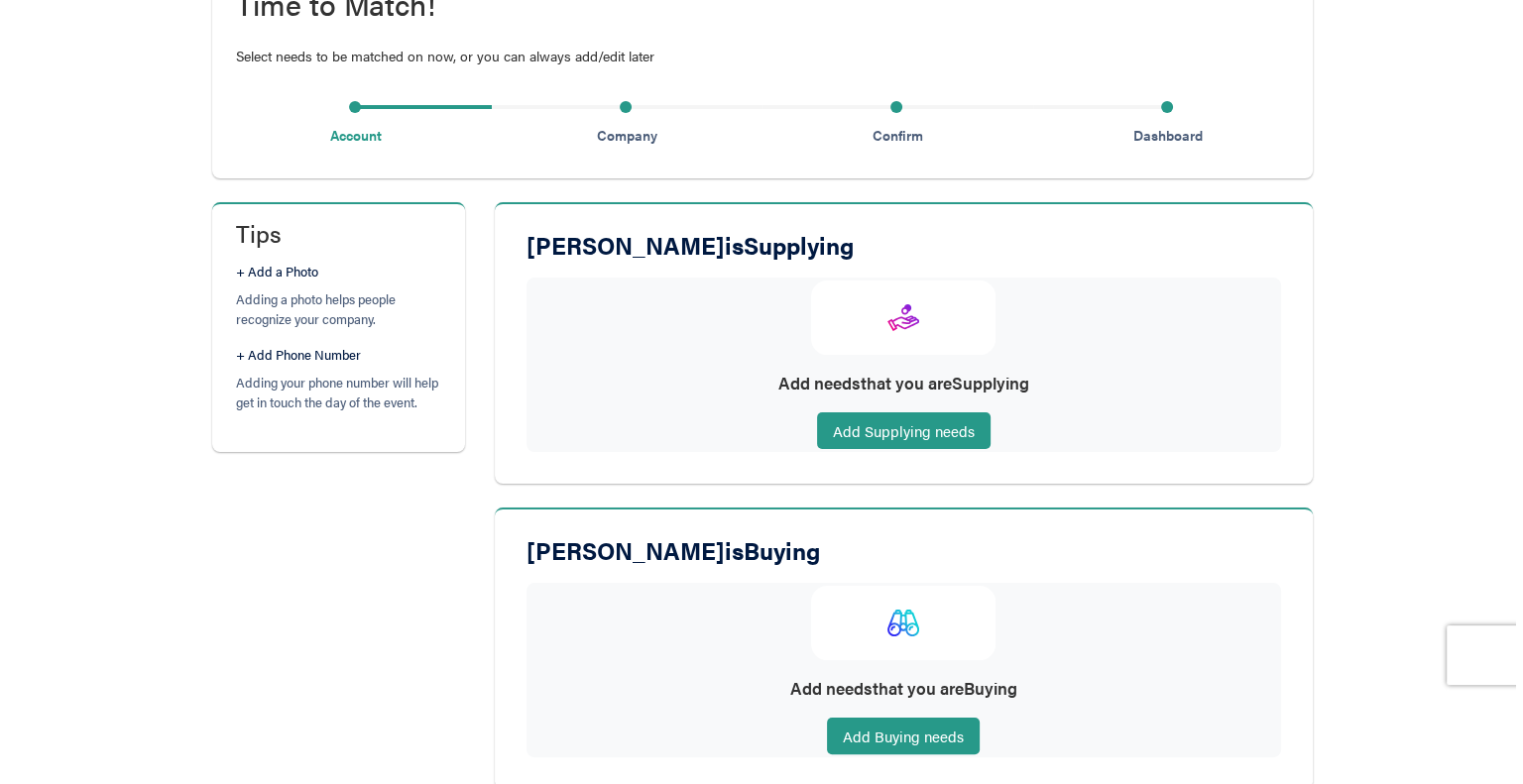 scroll, scrollTop: 231, scrollLeft: 0, axis: vertical 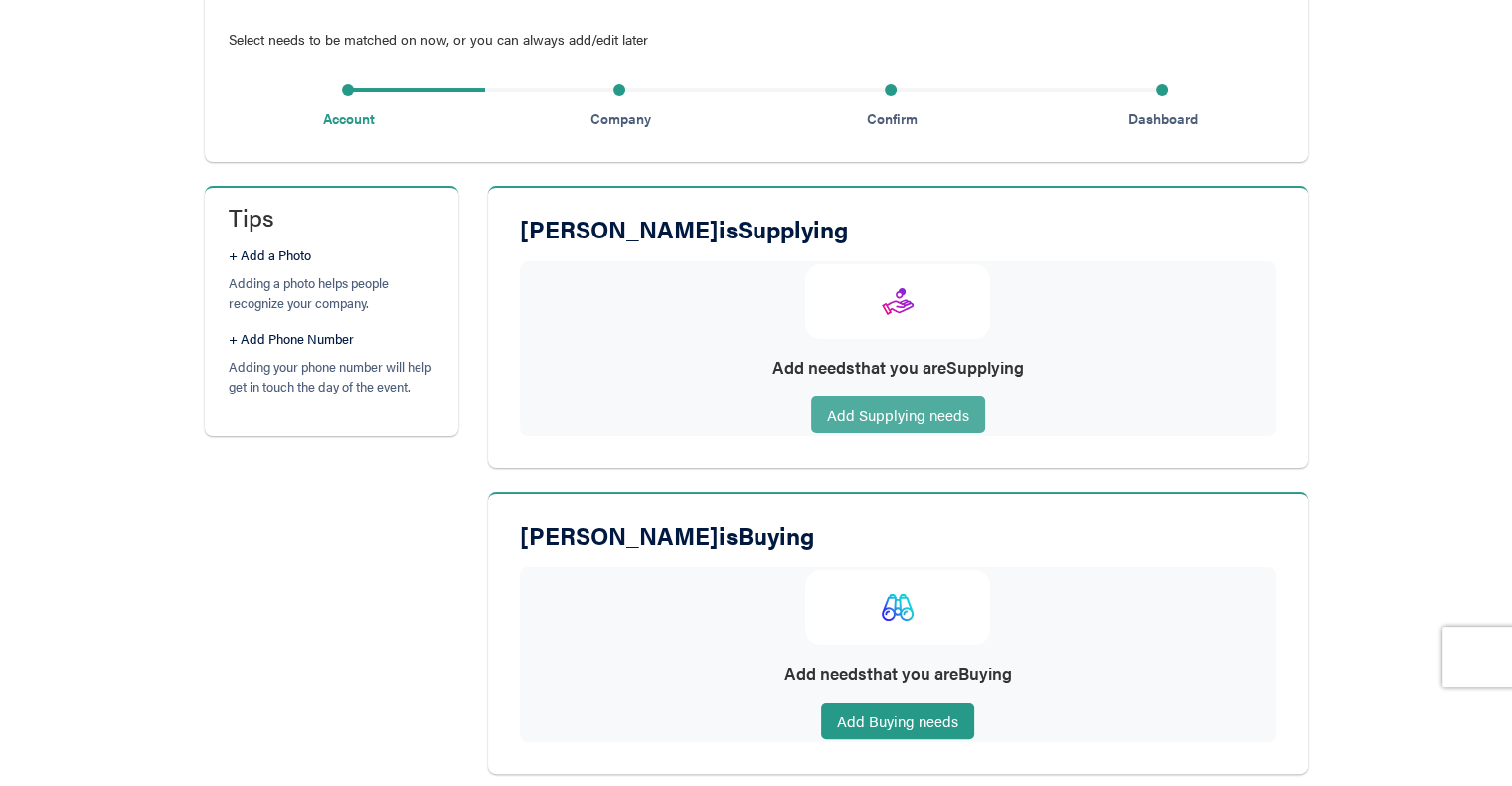 click on "Add    Supplying   needs" at bounding box center (898, 414) 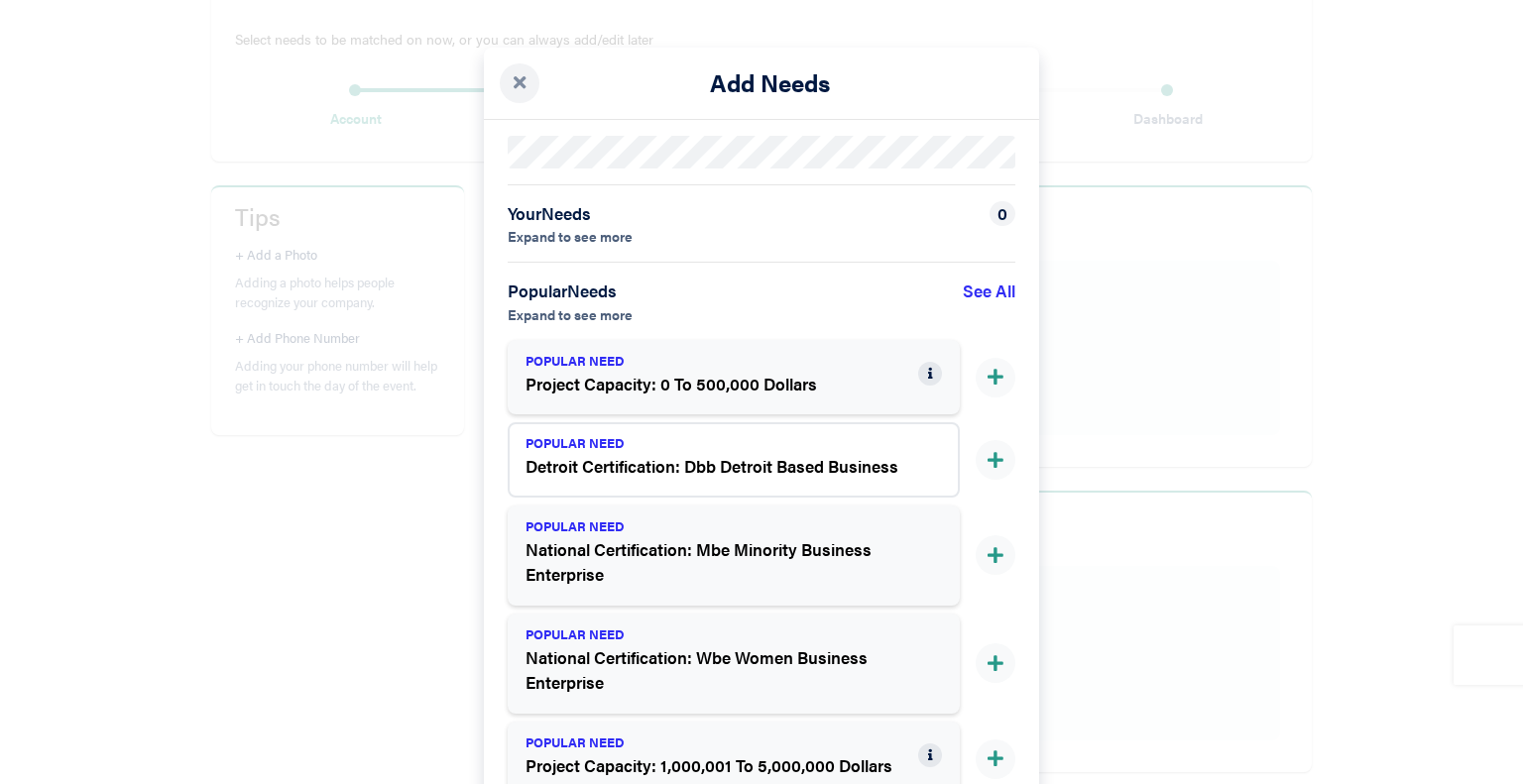 scroll, scrollTop: 231, scrollLeft: 0, axis: vertical 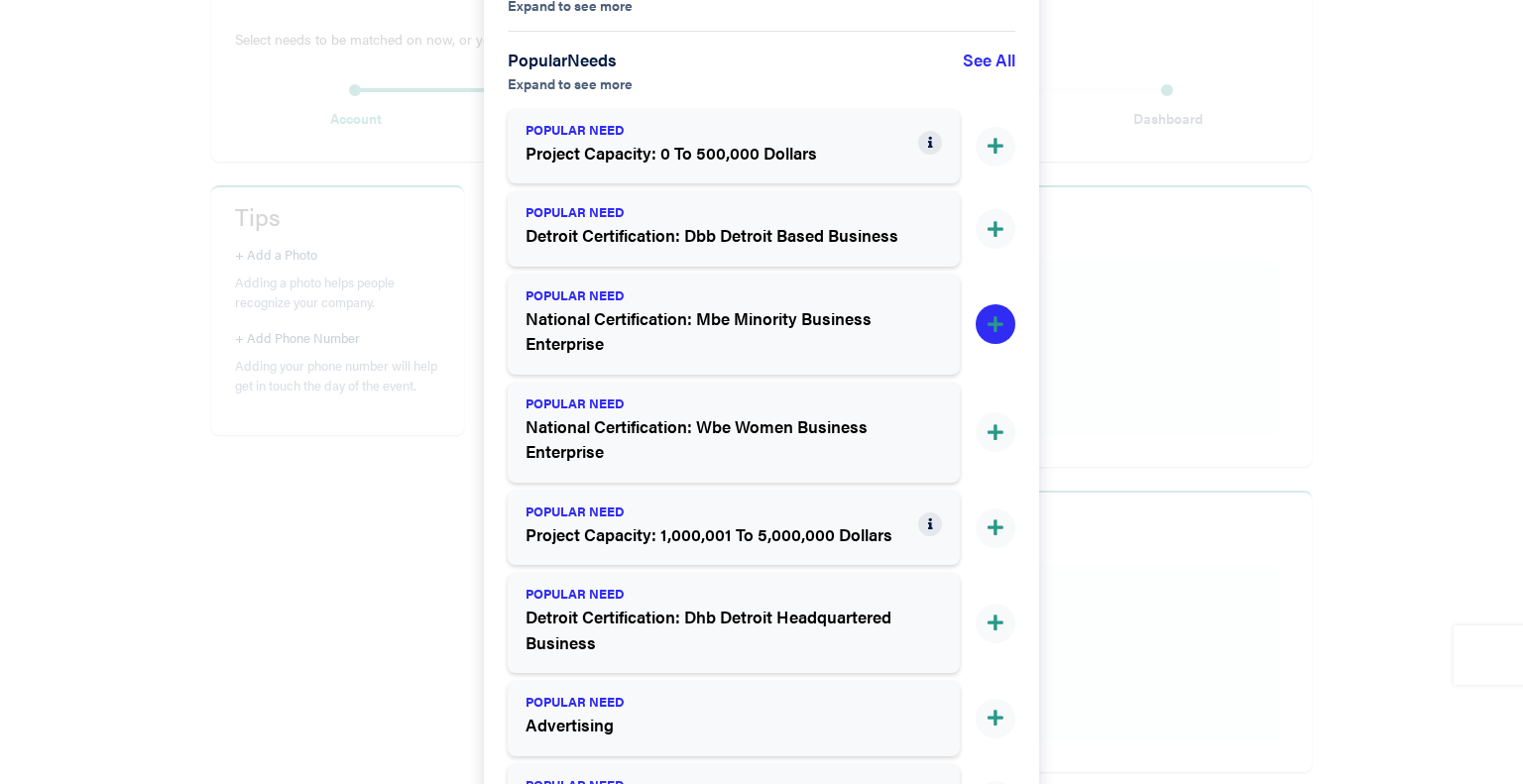 click at bounding box center (996, 324) 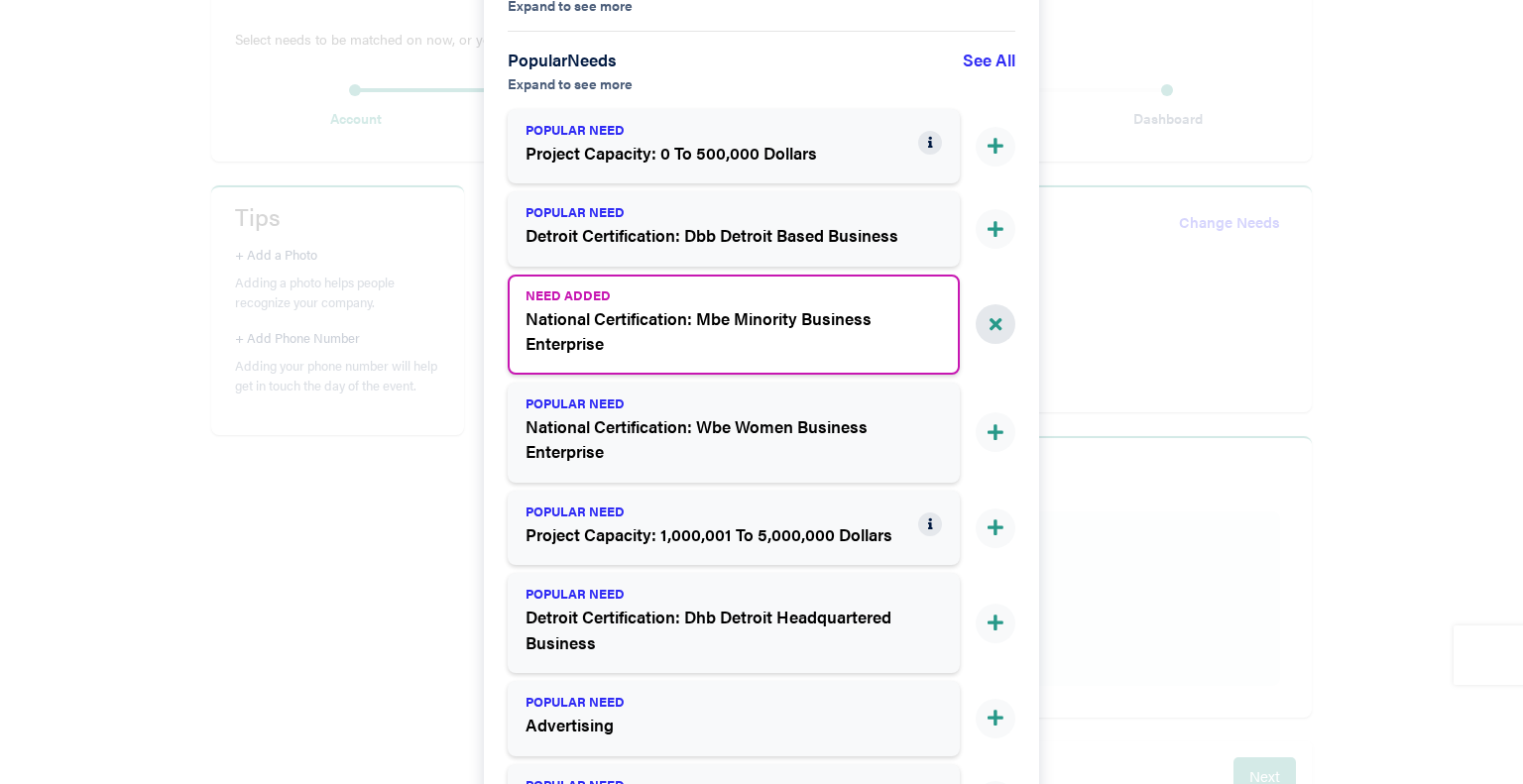 click at bounding box center [996, 324] 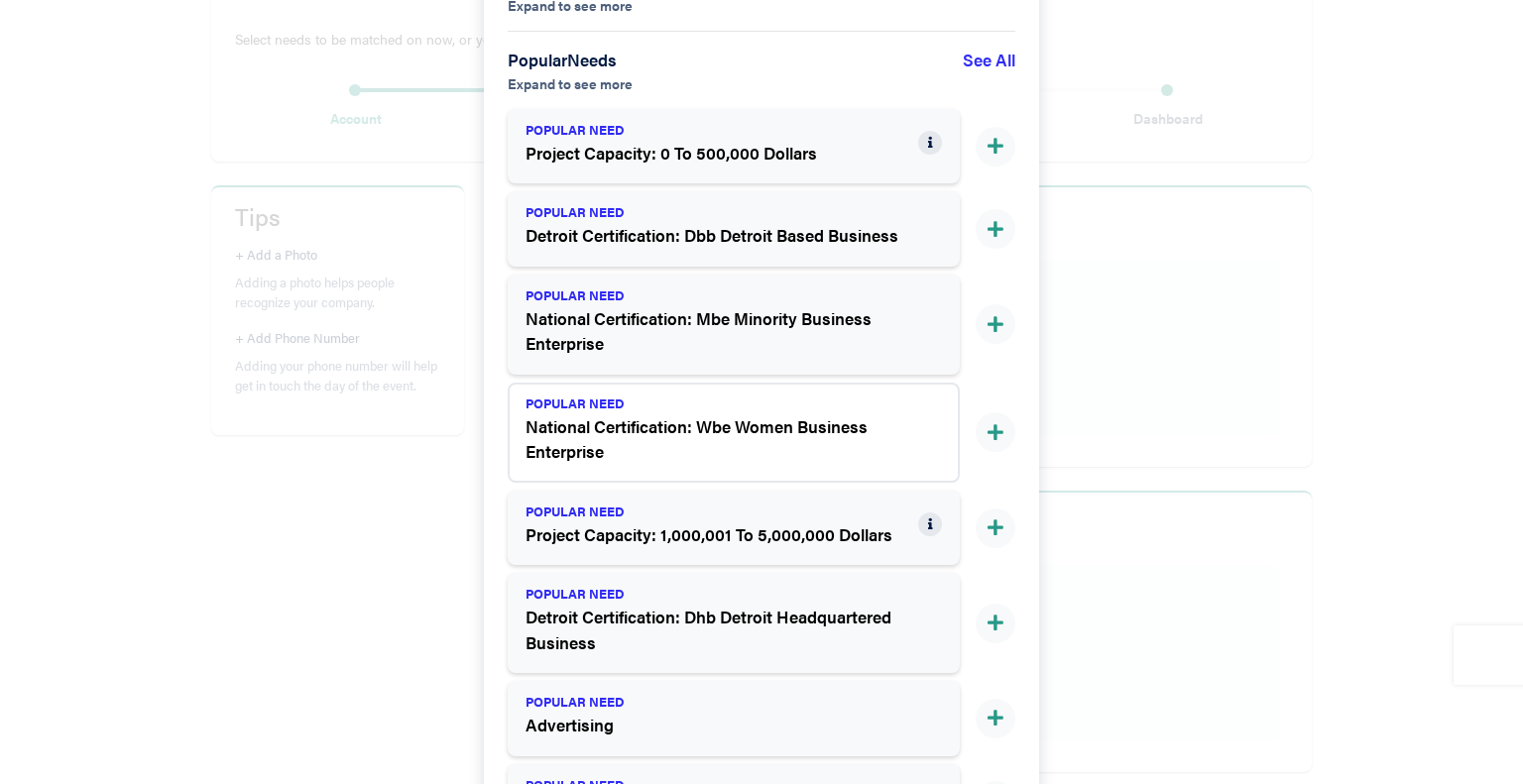 scroll, scrollTop: 0, scrollLeft: 0, axis: both 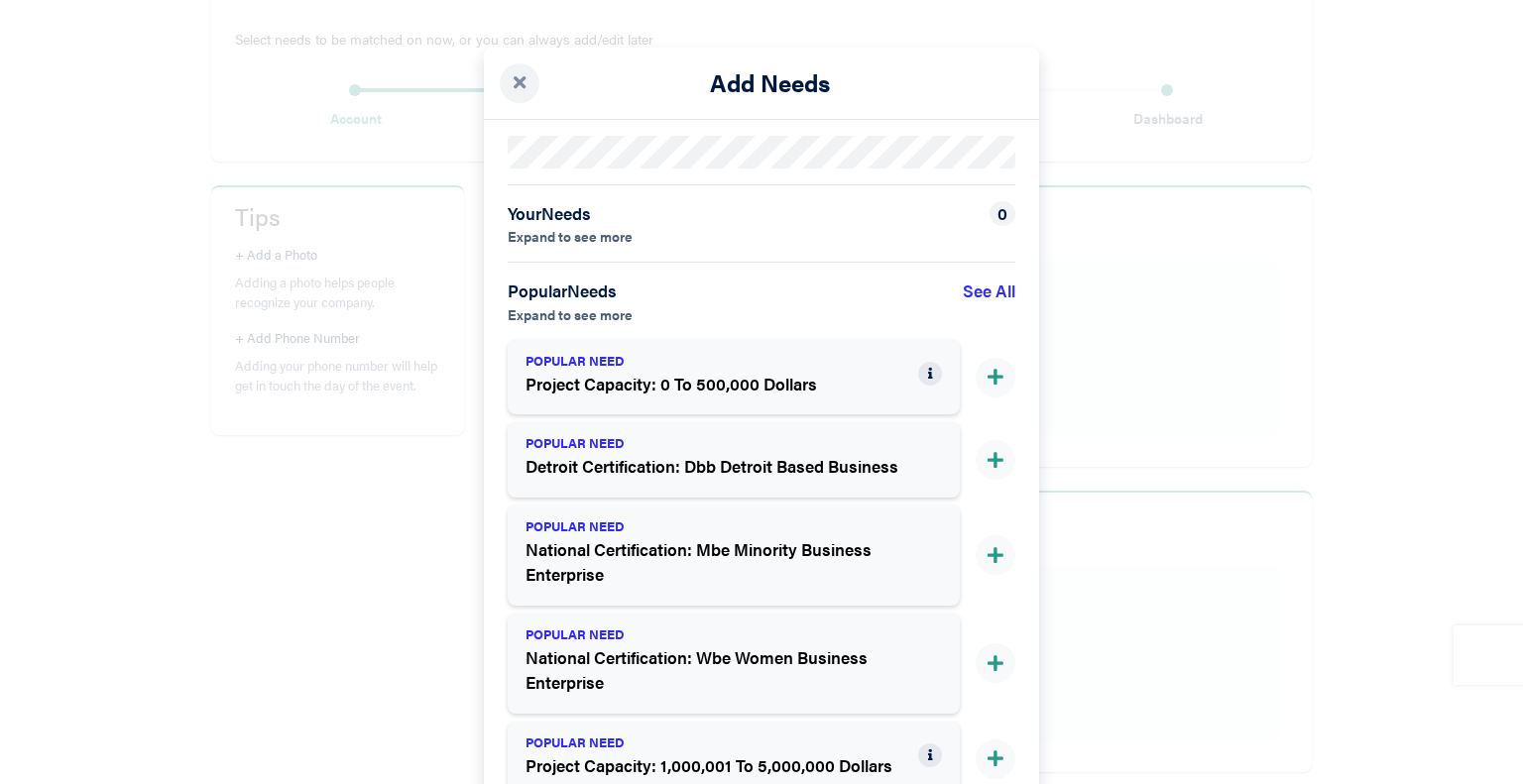 click at bounding box center (520, 83) 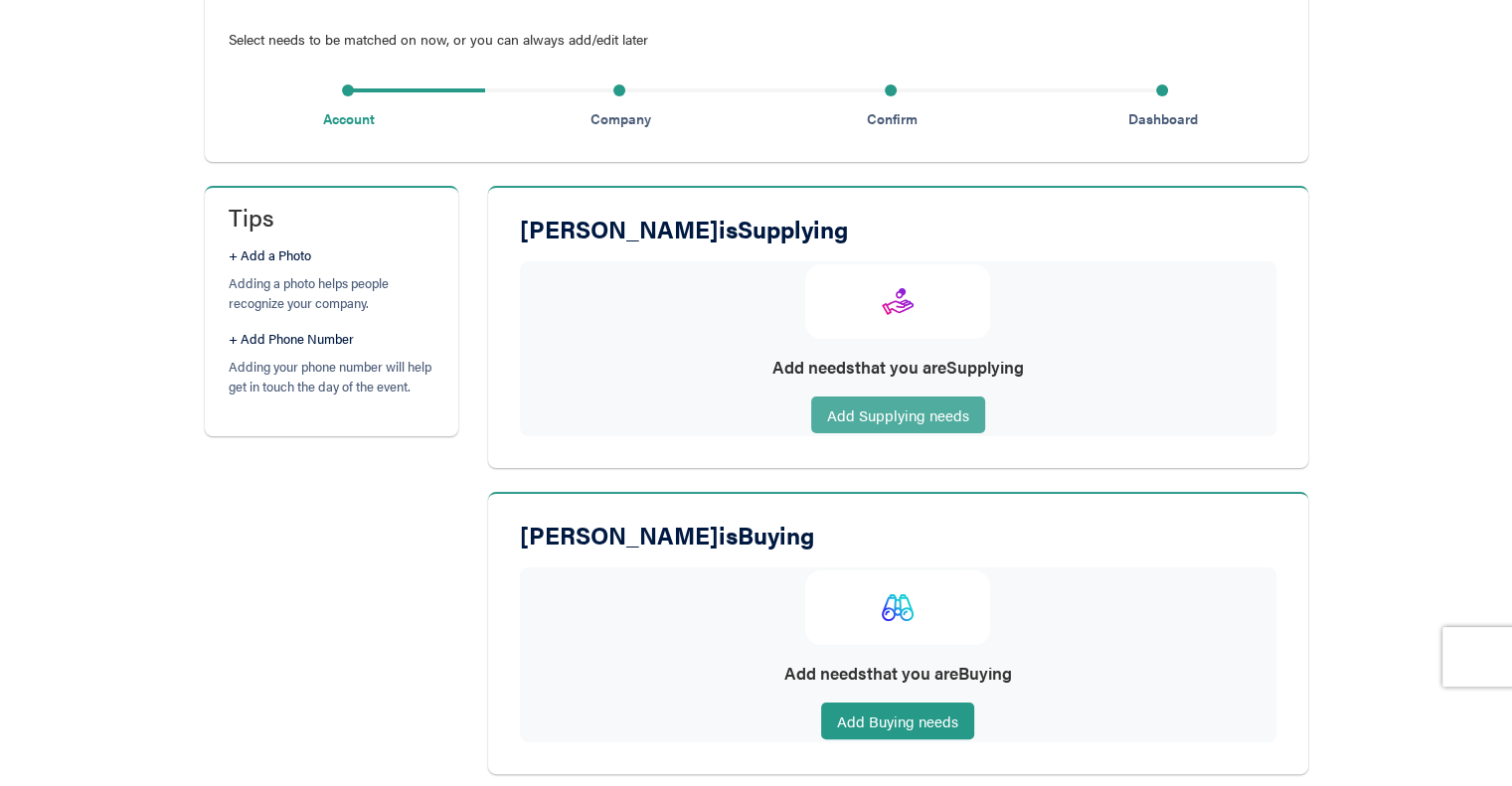 click on "Add    Supplying   needs" at bounding box center [898, 414] 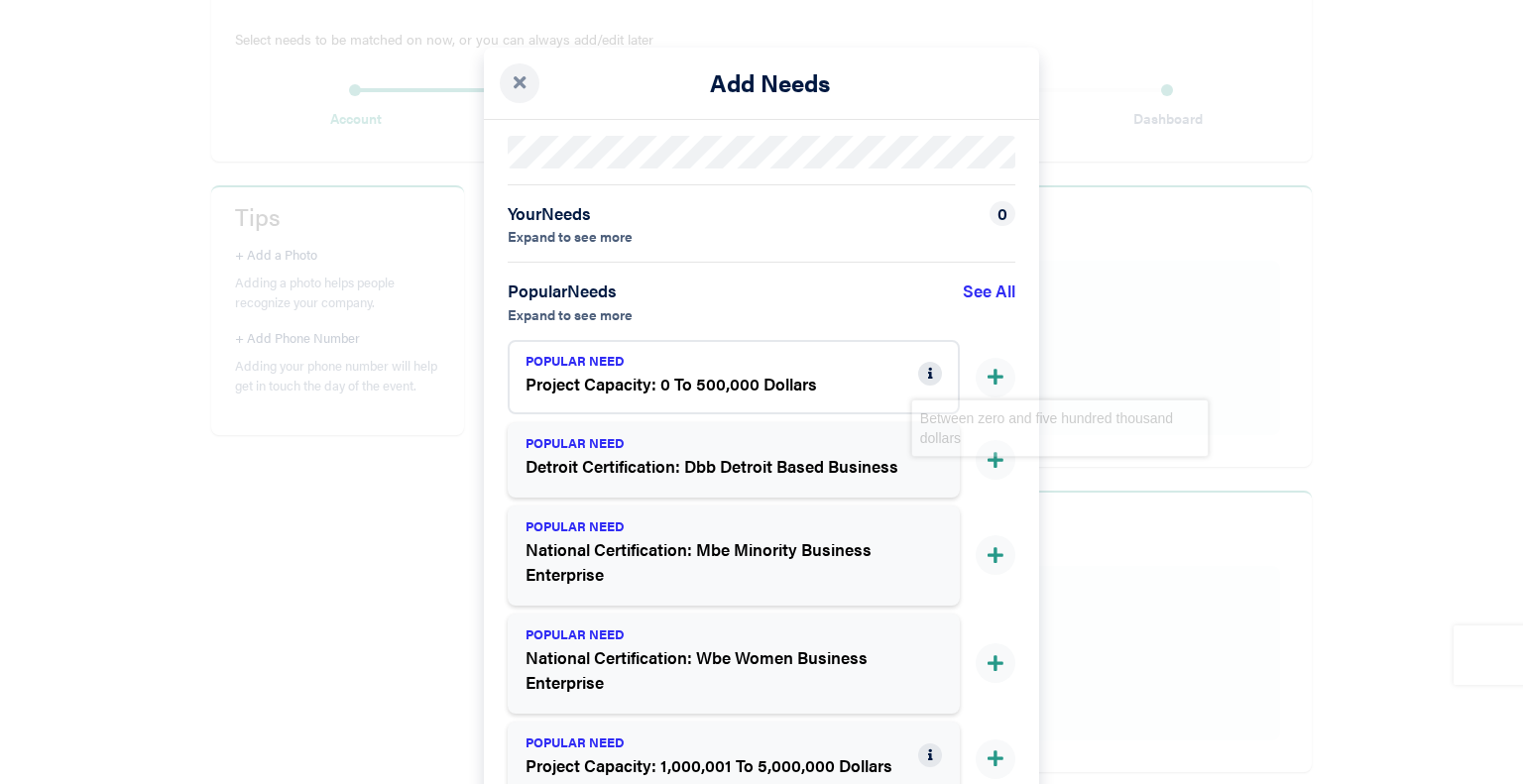 click at bounding box center (930, 374) 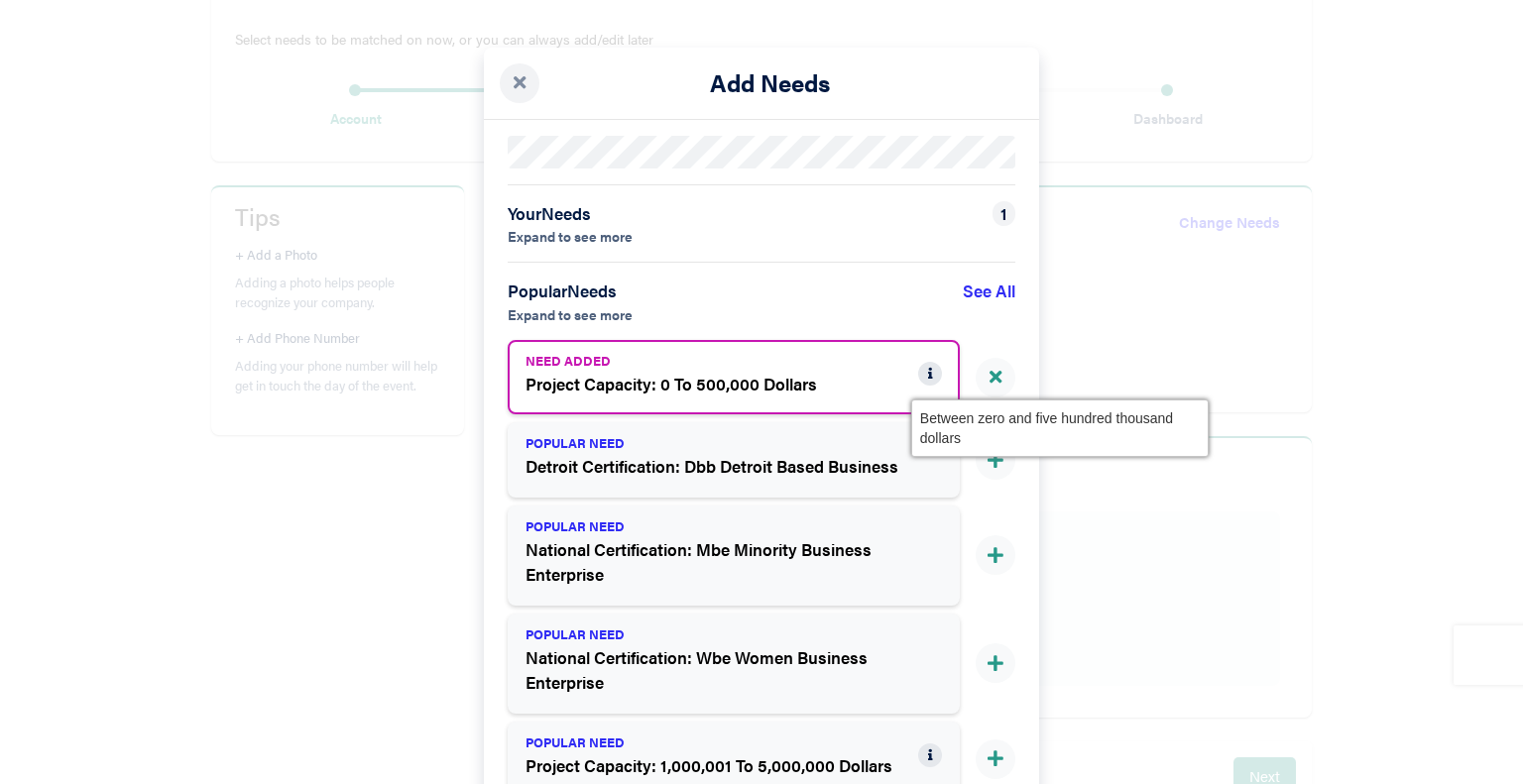 click at bounding box center (930, 374) 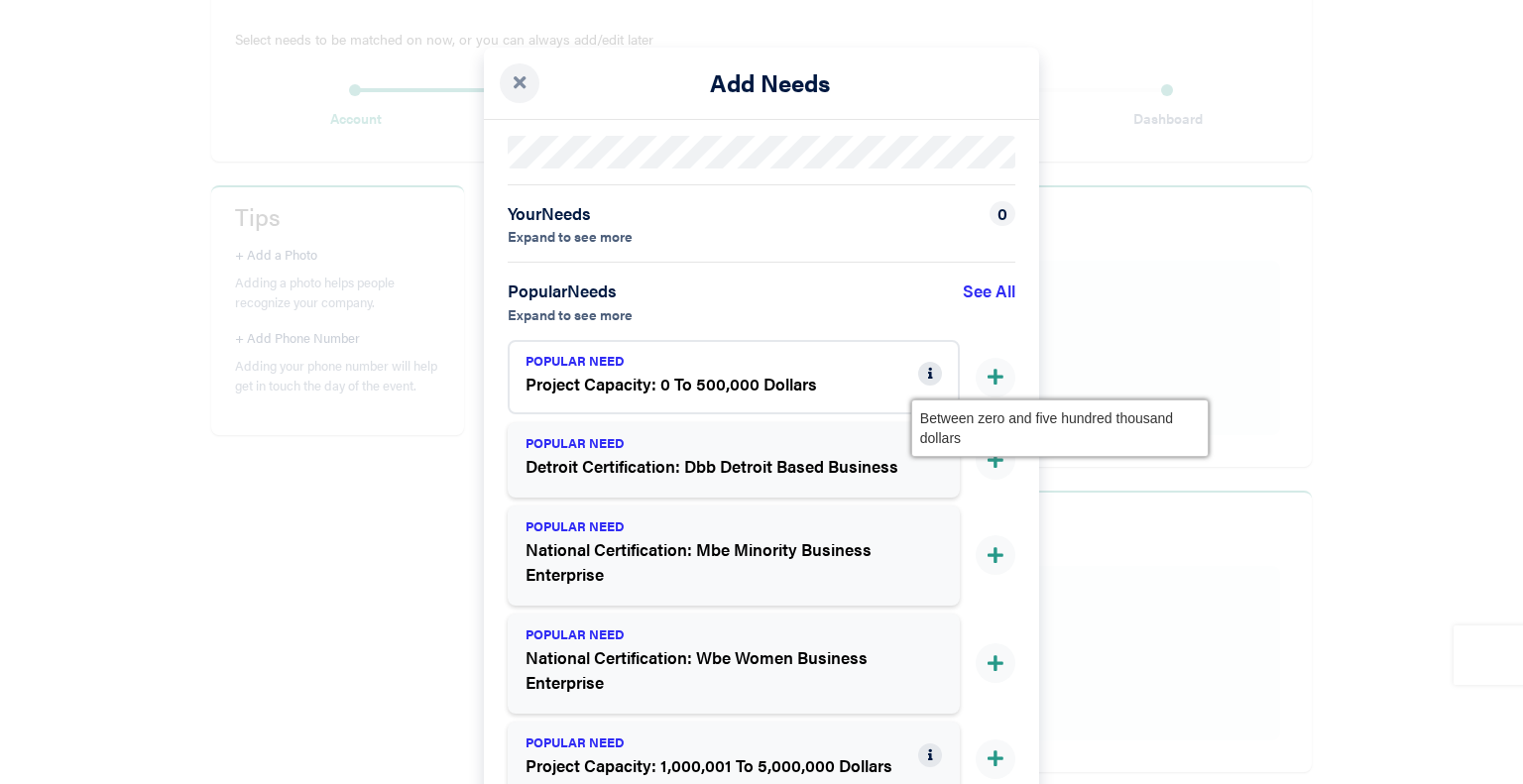 click at bounding box center [930, 374] 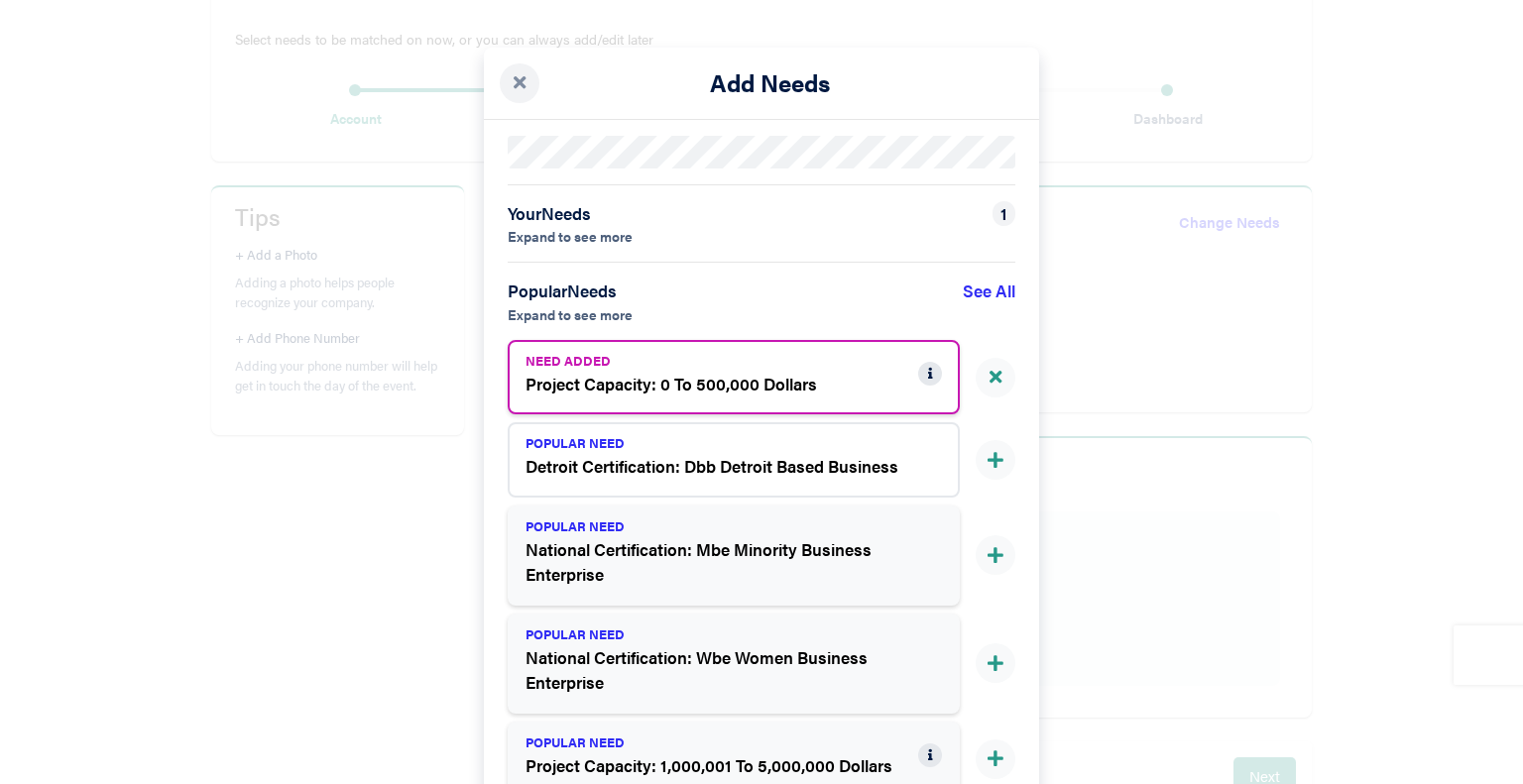 click on "Detroit Certification: Dbb  Detroit Based Business" at bounding box center [722, 467] 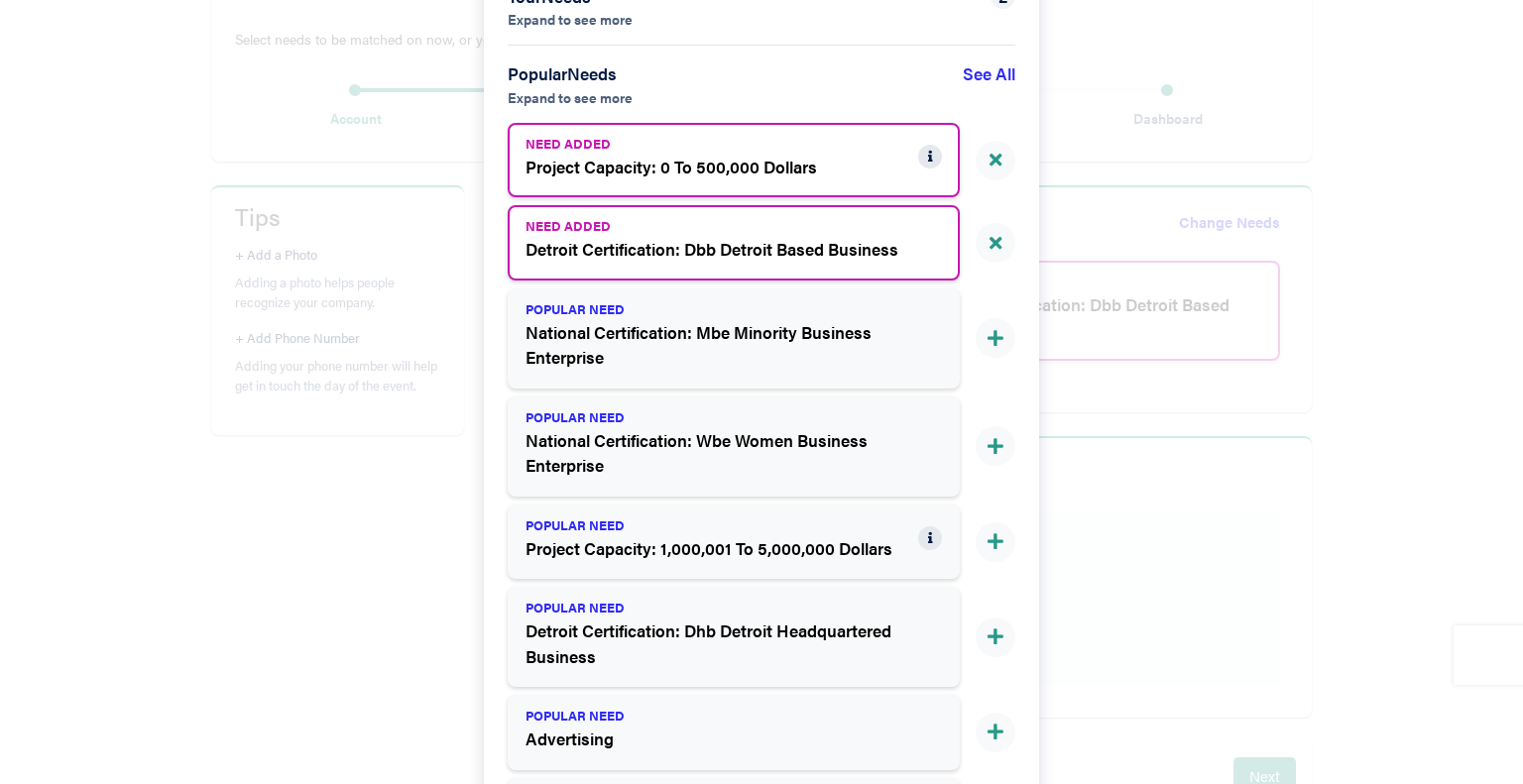 scroll, scrollTop: 231, scrollLeft: 0, axis: vertical 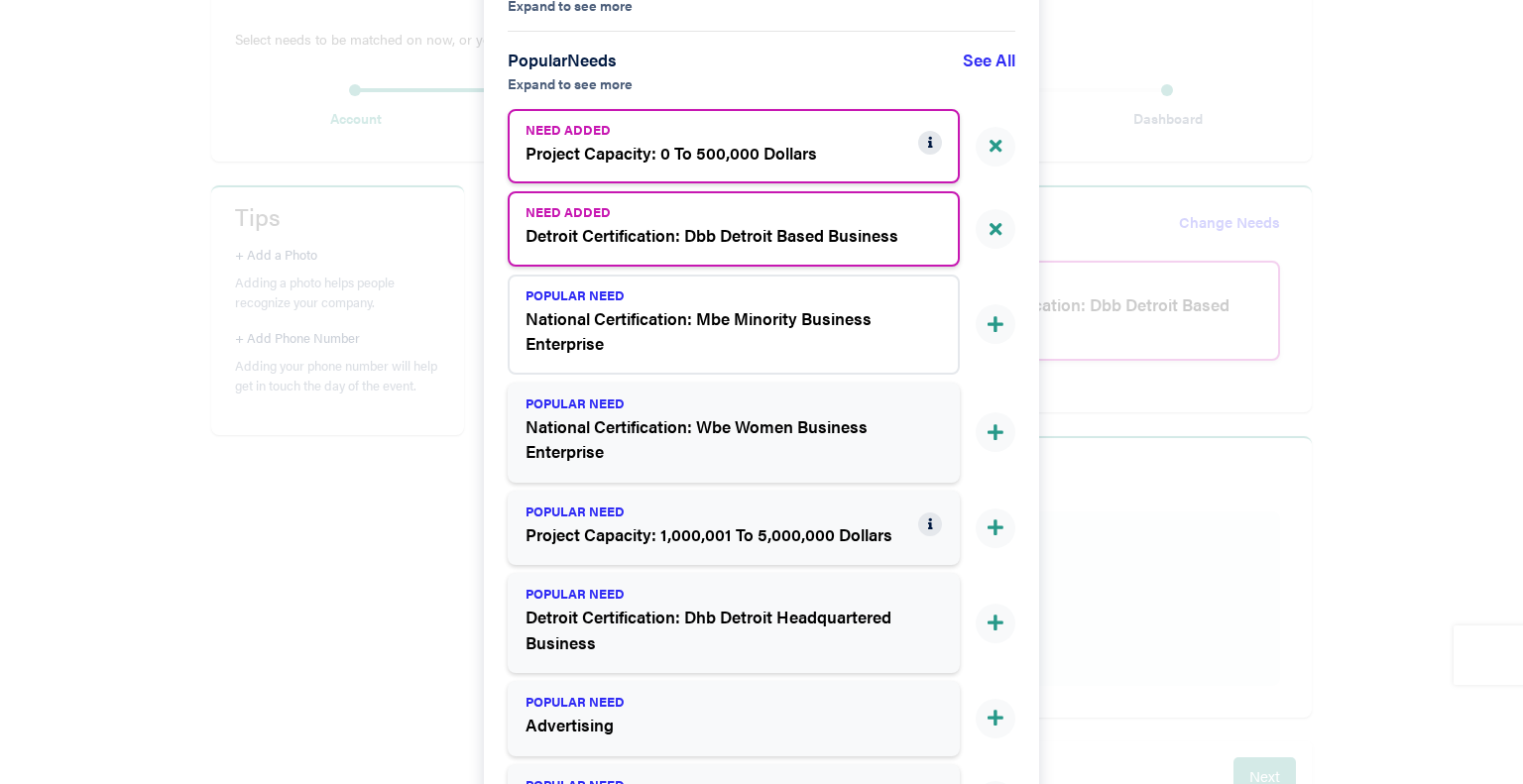 click on "POPULAR NEED National Certification: Mbe  Minority Business Enterprise" at bounding box center (734, 324) 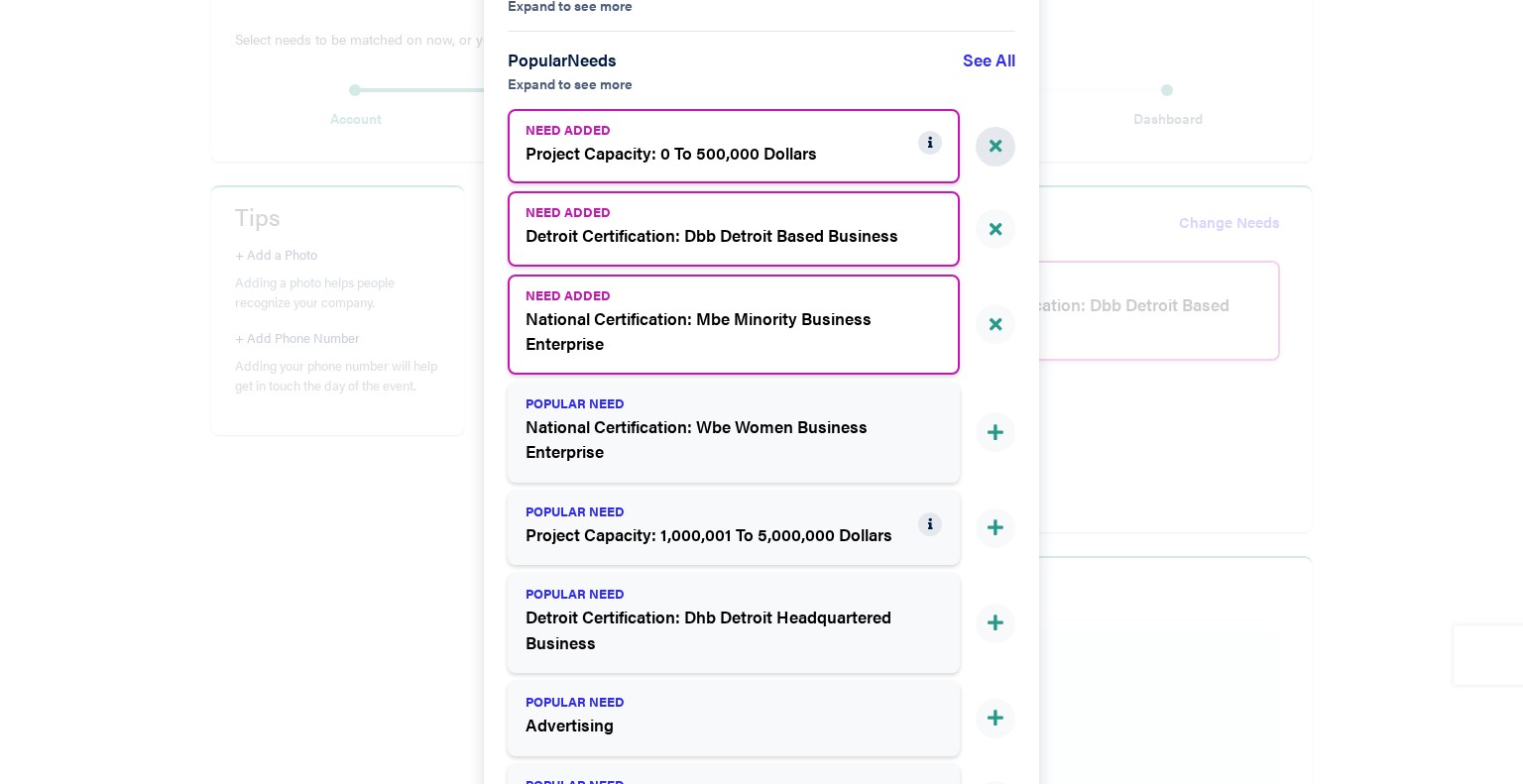 click at bounding box center (996, 147) 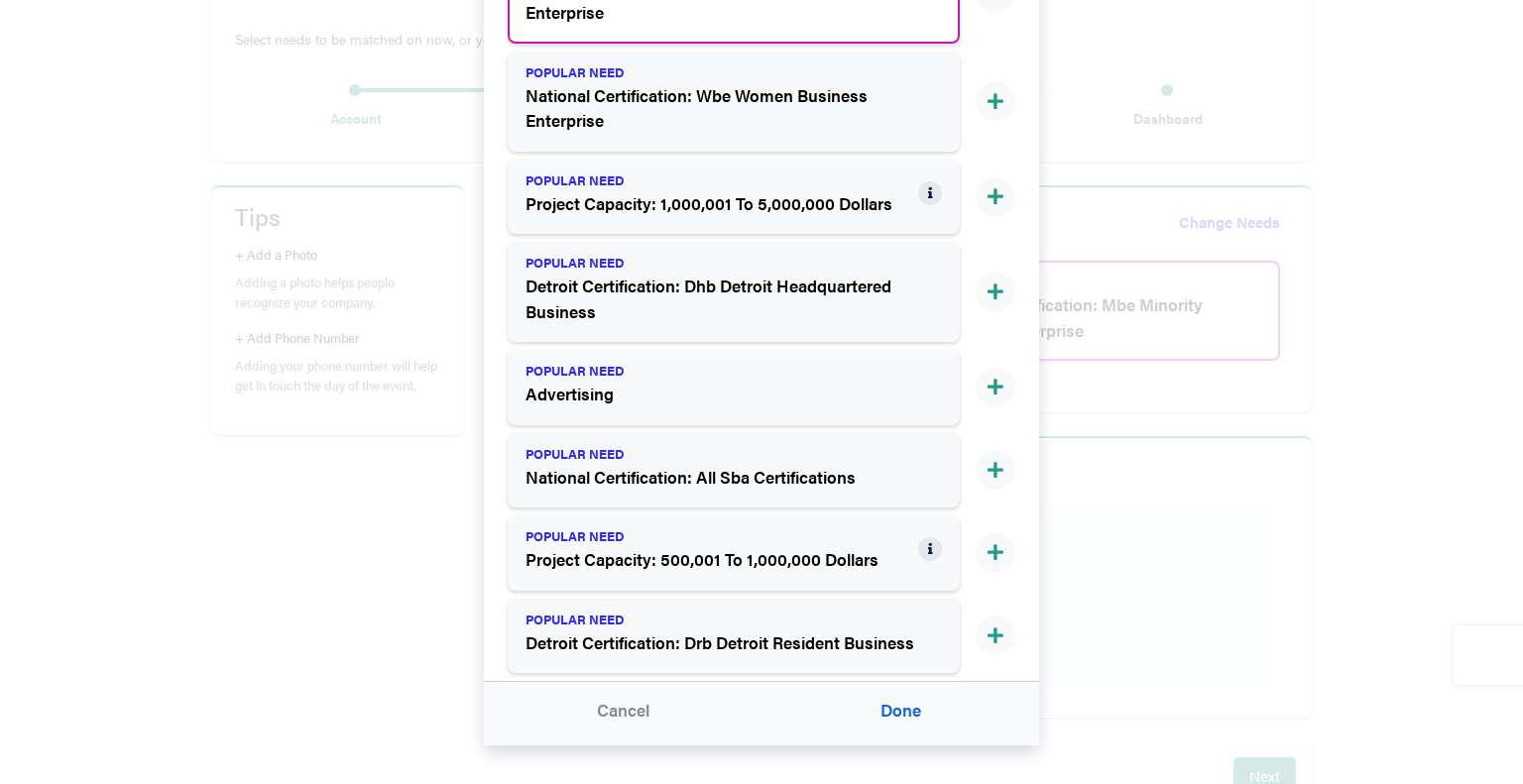 scroll, scrollTop: 330, scrollLeft: 0, axis: vertical 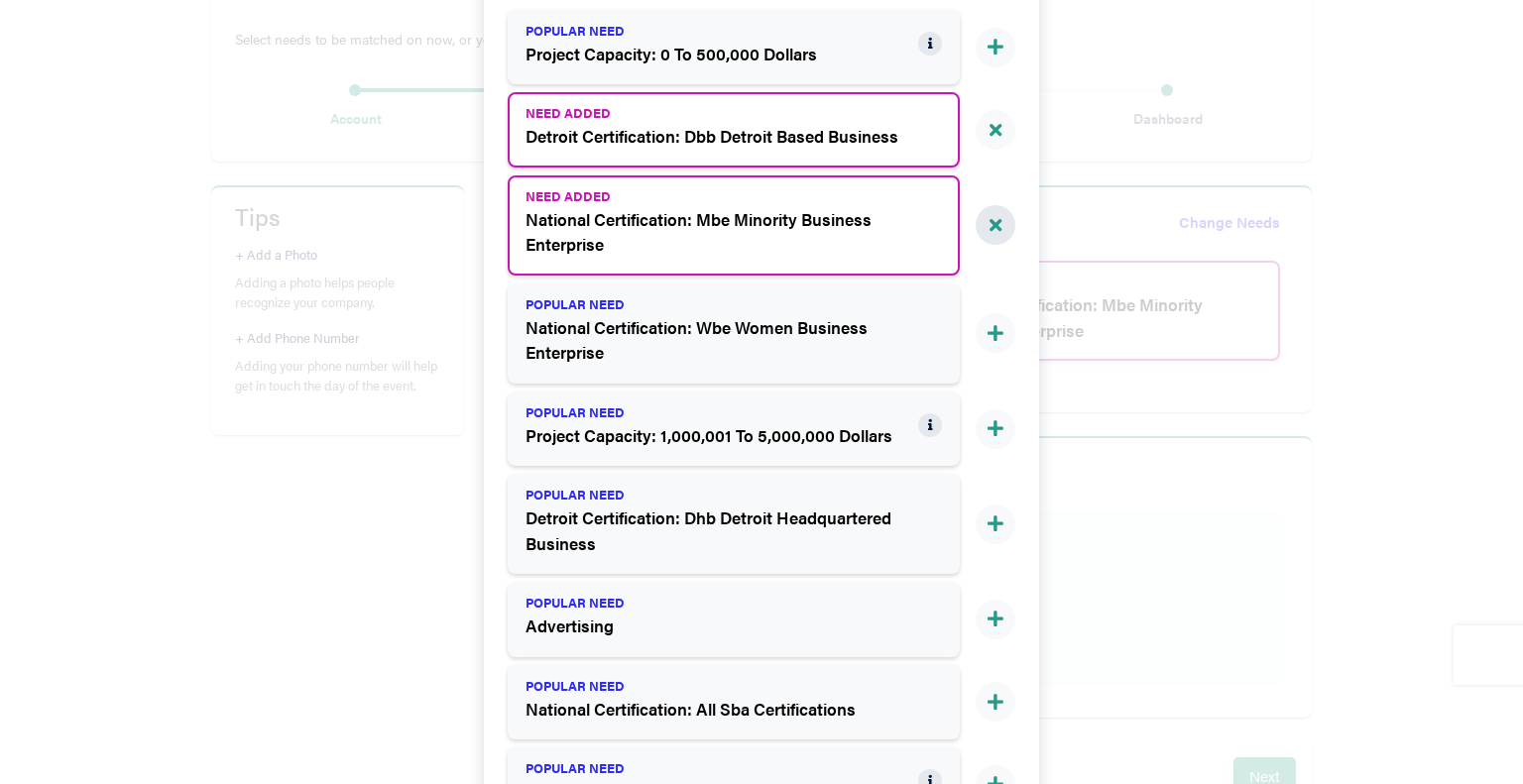 click at bounding box center (996, 226) 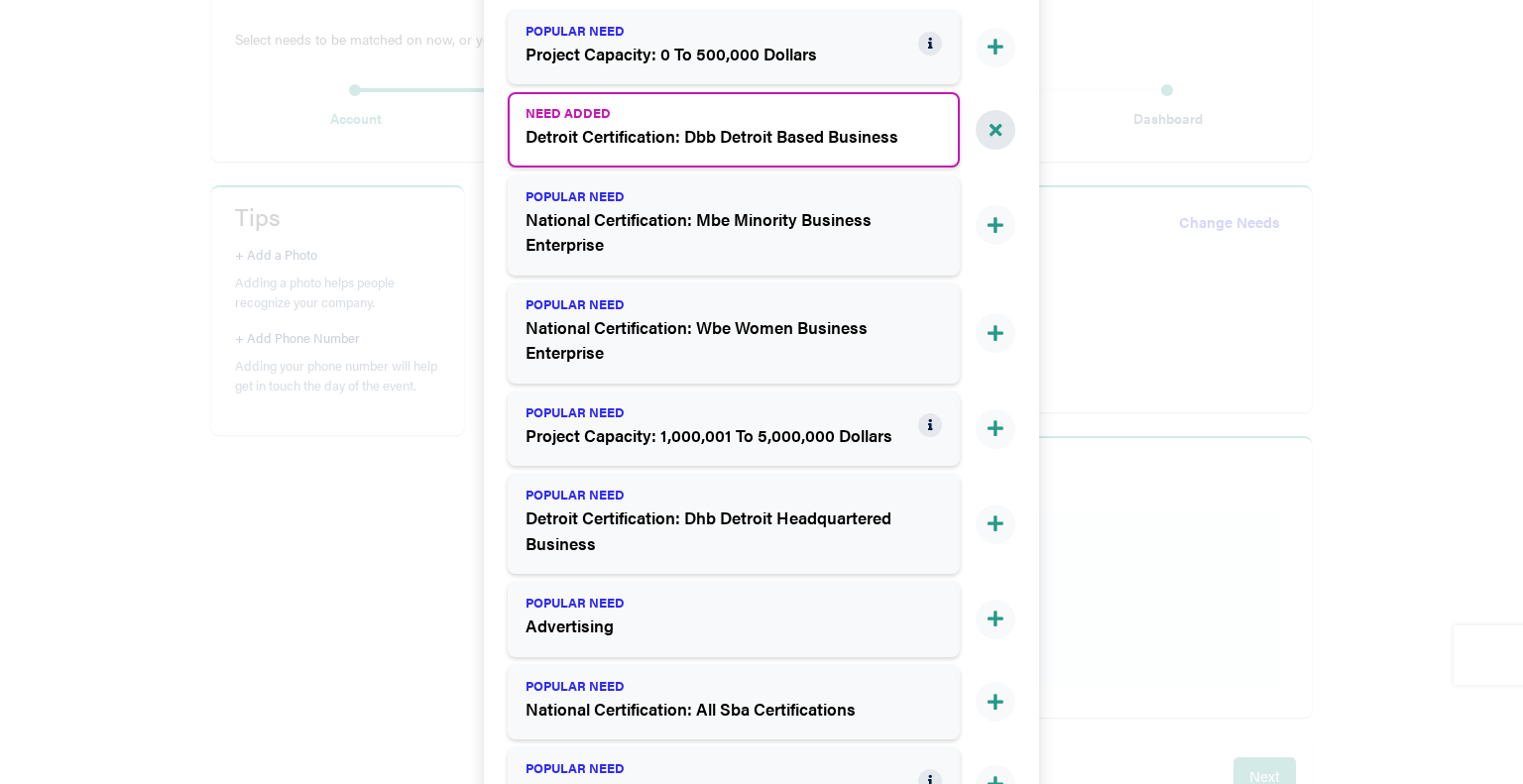 click at bounding box center [996, 130] 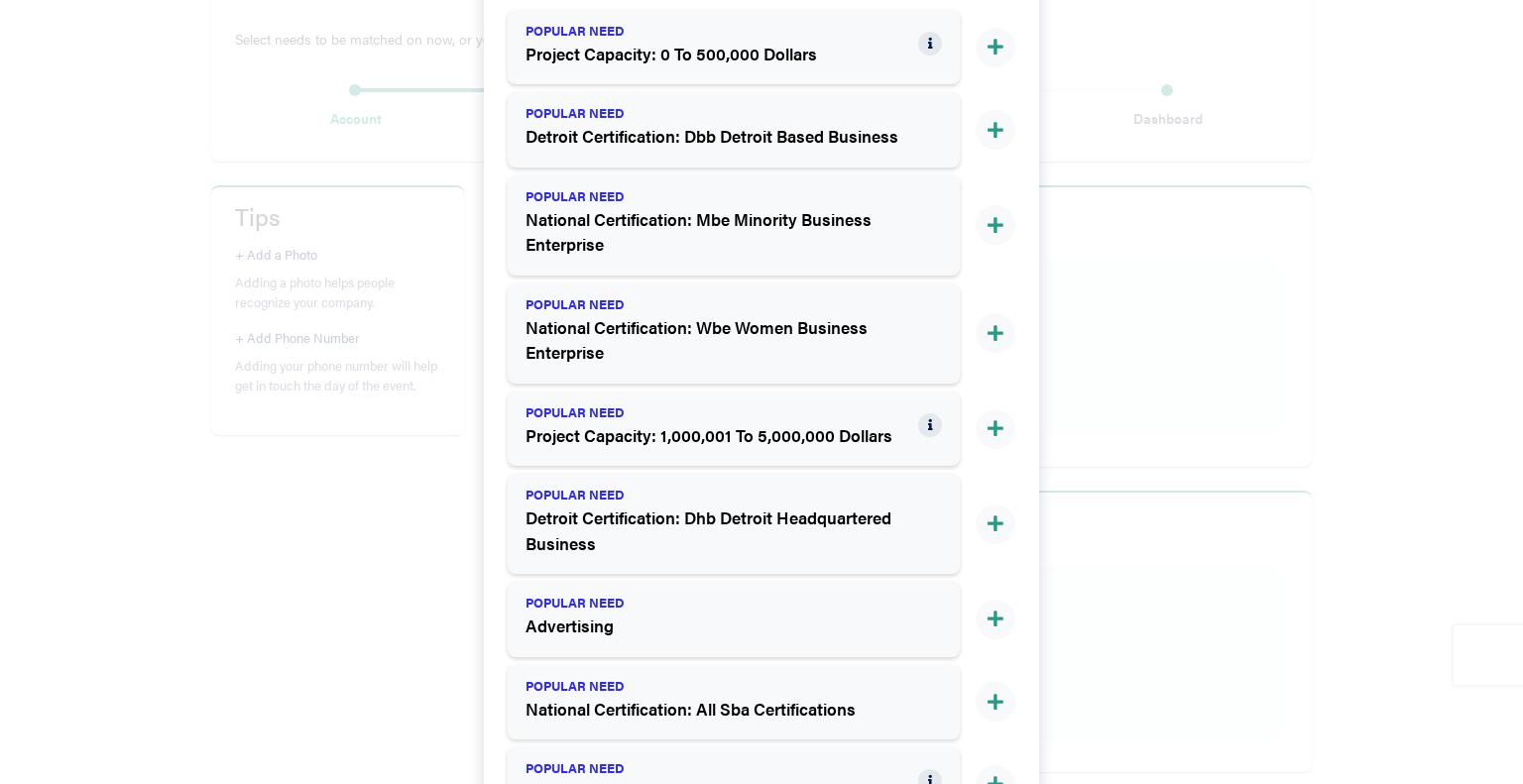 click on "× Add Needs Your  Needs Expand to see more 0 Popular  Needs Expand to see more See All POPULAR NEED Project Capacity: 0 To 500,000 Dollars POPULAR NEED Detroit Certification: Dbb  Detroit Based Business POPULAR NEED National Certification: Mbe  Minority Business Enterprise POPULAR NEED National Certification: Wbe  Women Business Enterprise POPULAR NEED Project Capacity: 1,000,001 To 5,000,000 Dollars POPULAR NEED Detroit Certification: Dhb Detroit Headquartered Business POPULAR NEED Advertising POPULAR NEED National Certification: All Sba Certifications POPULAR NEED Project Capacity:  500,001 To 1,000,000 Dollars POPULAR NEED Detroit Certification: Drb  Detroit Resident Business Cancel Done" at bounding box center (762, 392) 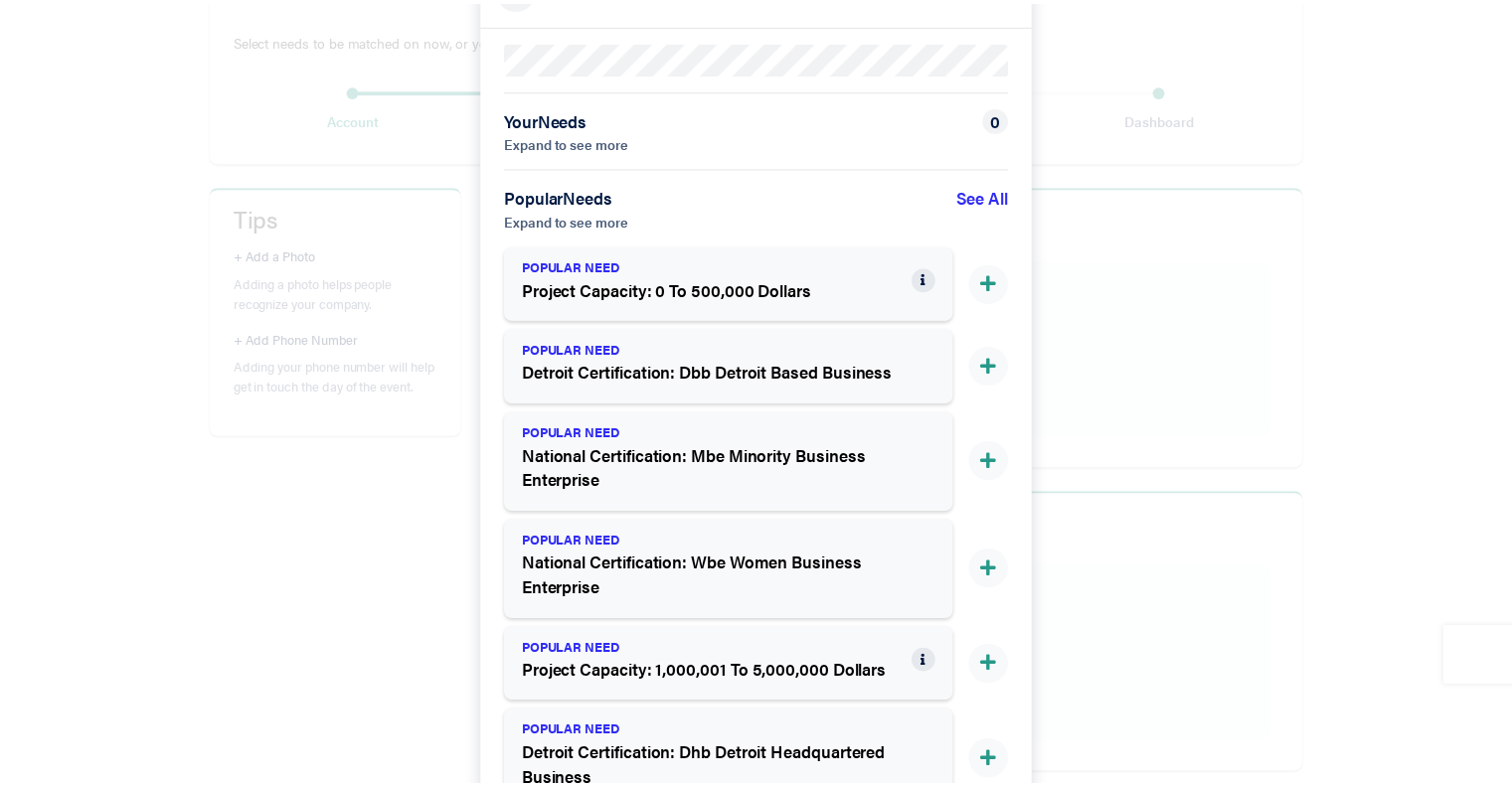 scroll, scrollTop: 0, scrollLeft: 0, axis: both 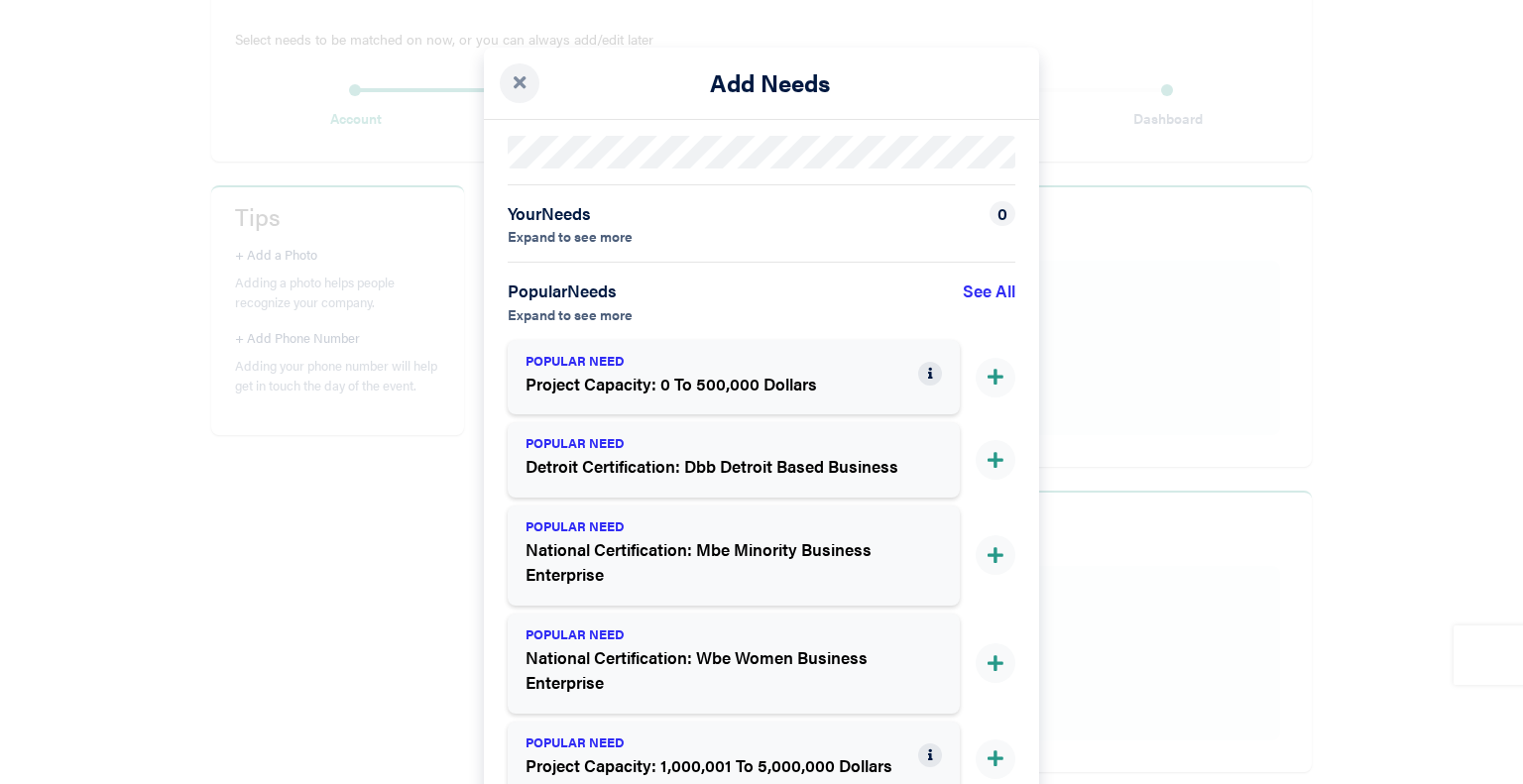 click at bounding box center [520, 83] 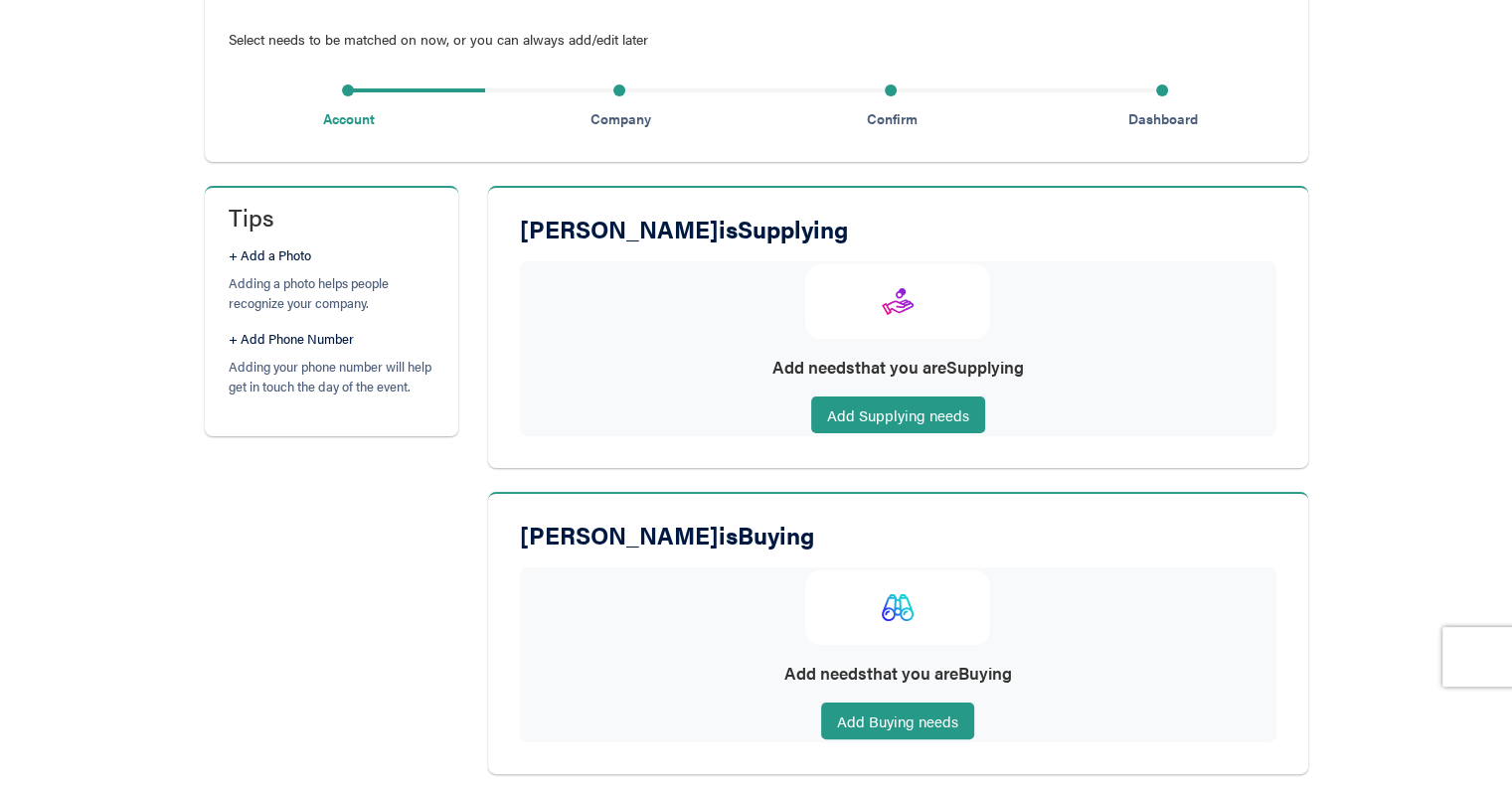 scroll, scrollTop: 378, scrollLeft: 0, axis: vertical 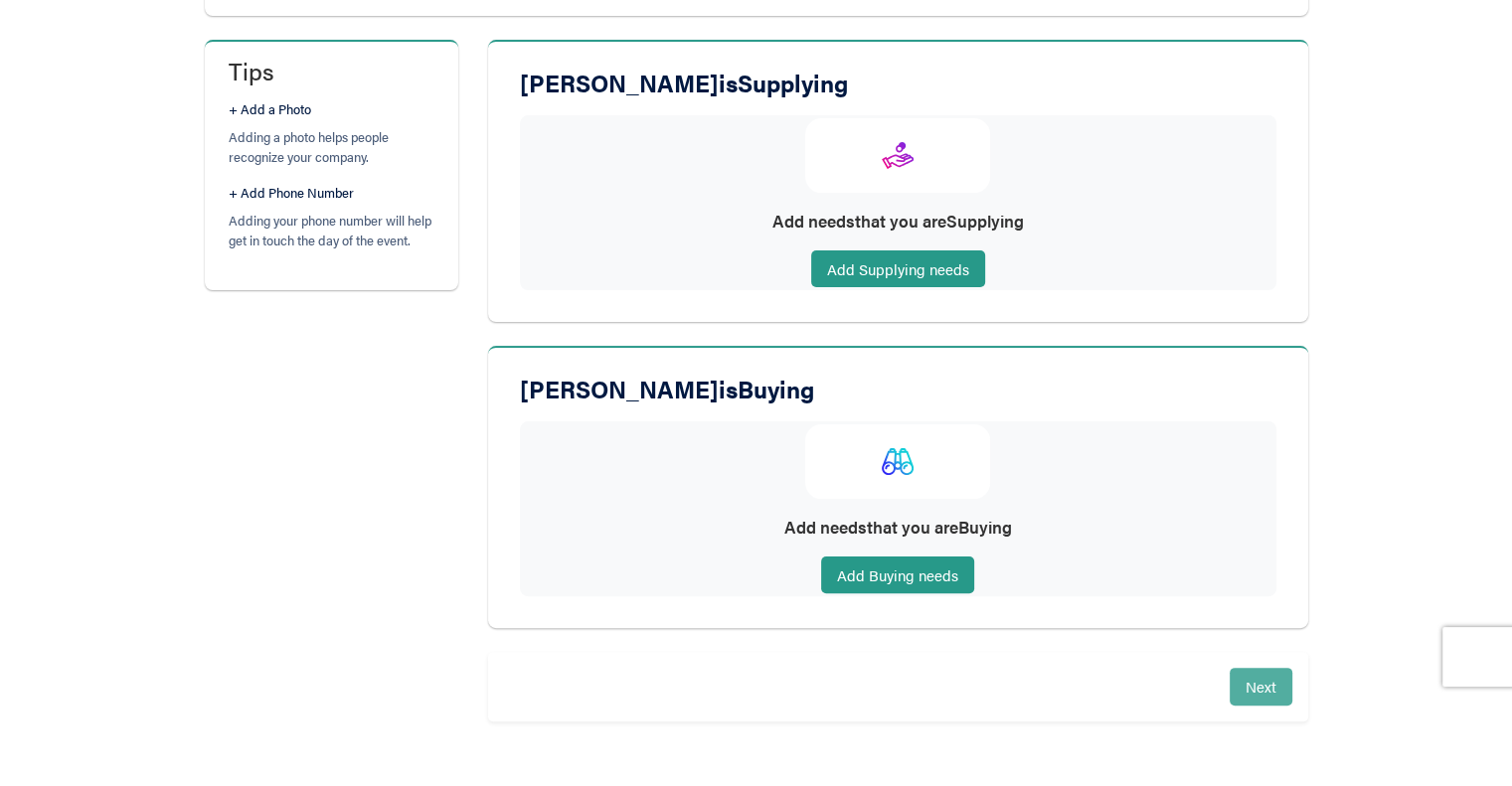 click on "Next" at bounding box center (1260, 686) 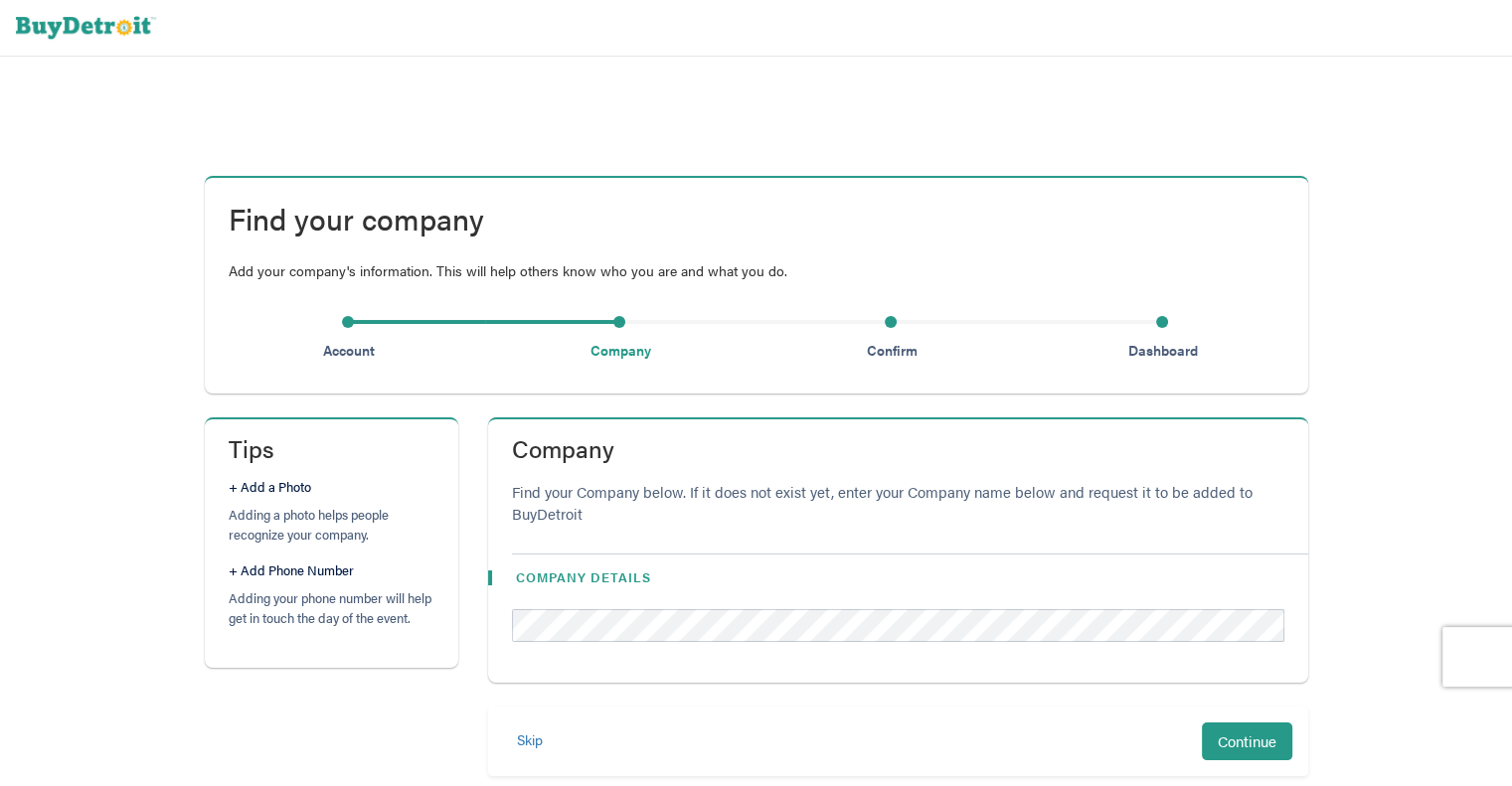 scroll, scrollTop: 56, scrollLeft: 0, axis: vertical 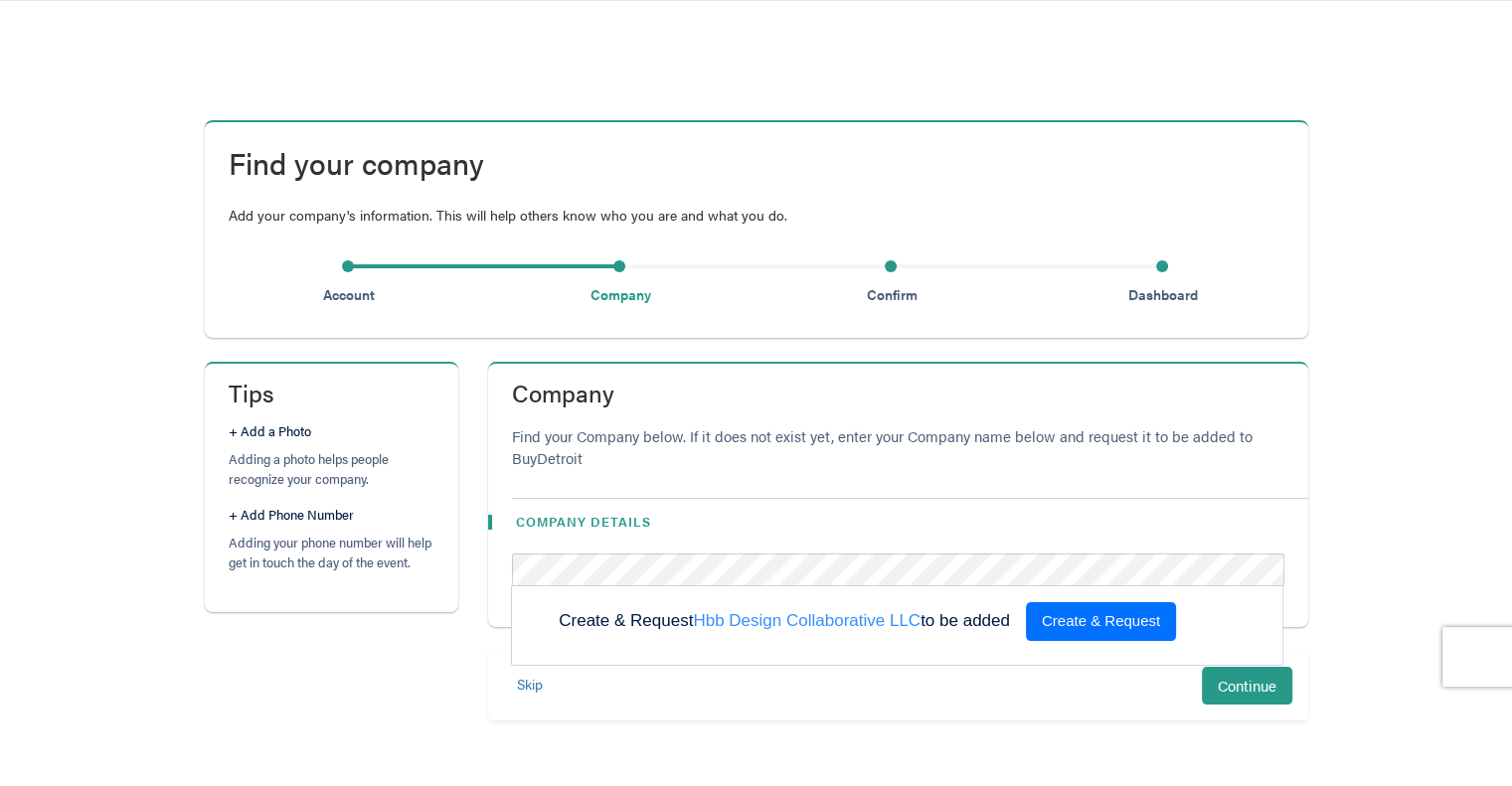 click on "Create & Request" at bounding box center (1100, 621) 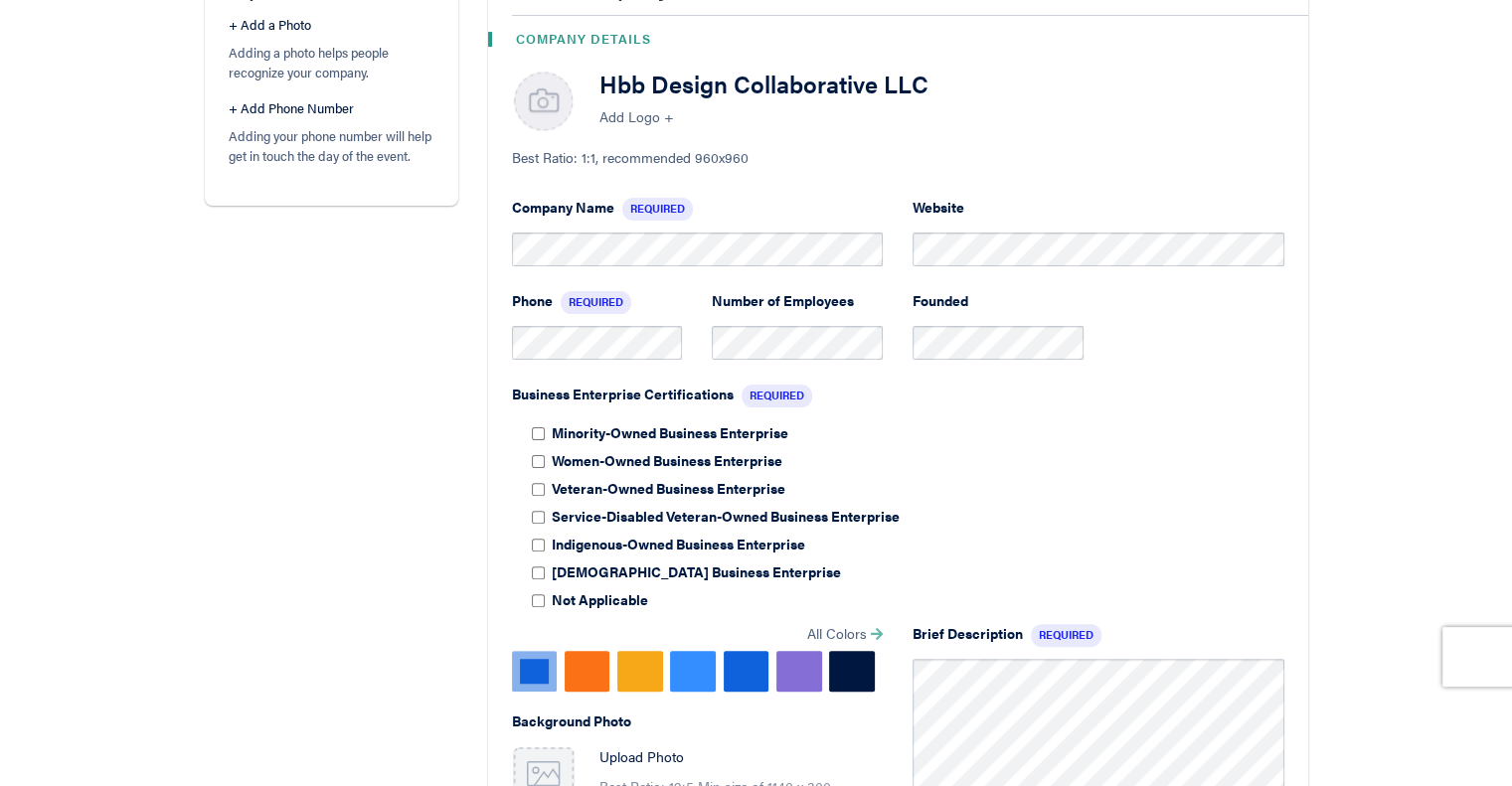 scroll, scrollTop: 463, scrollLeft: 0, axis: vertical 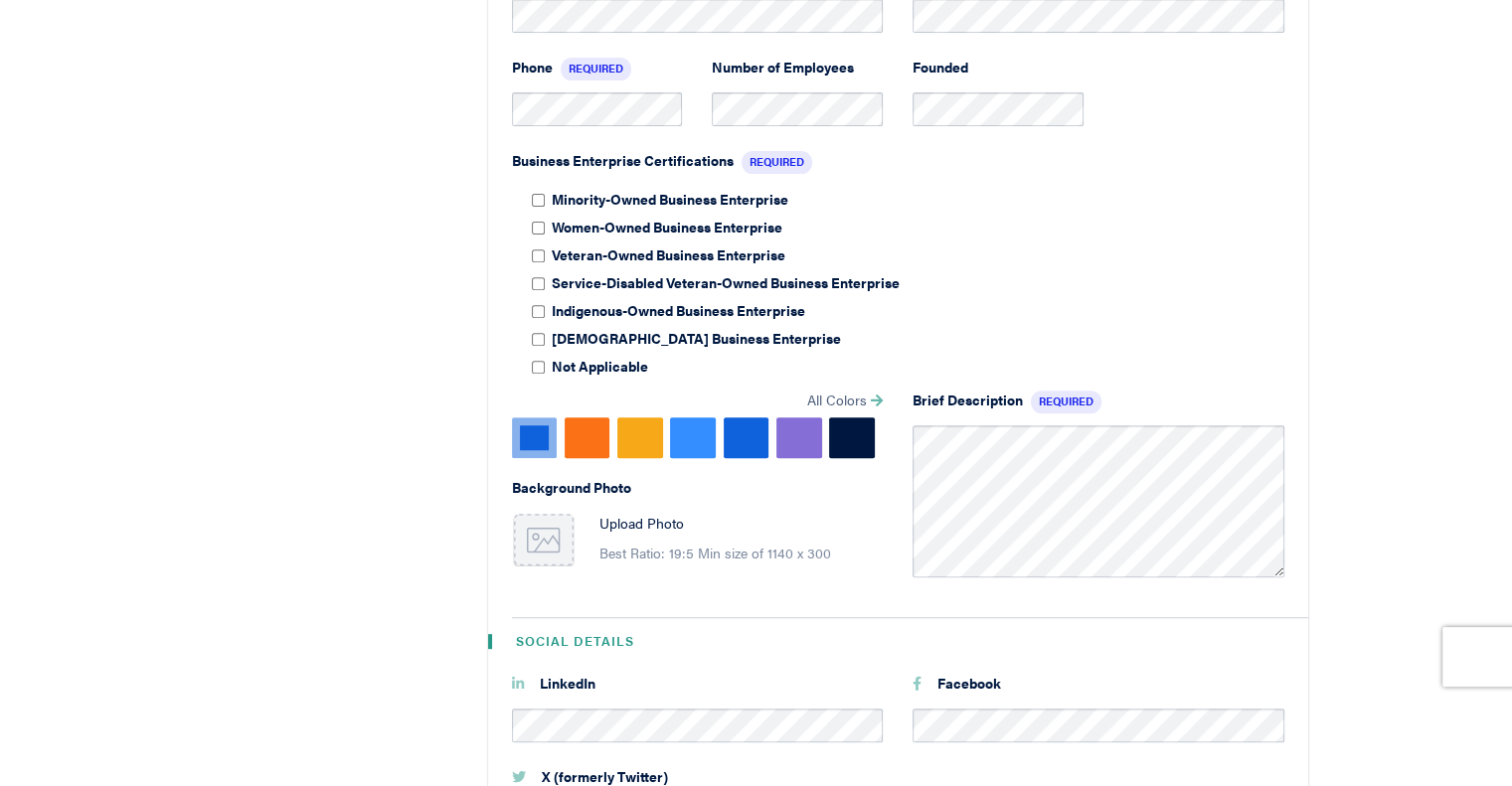 click at bounding box center (693, 437) 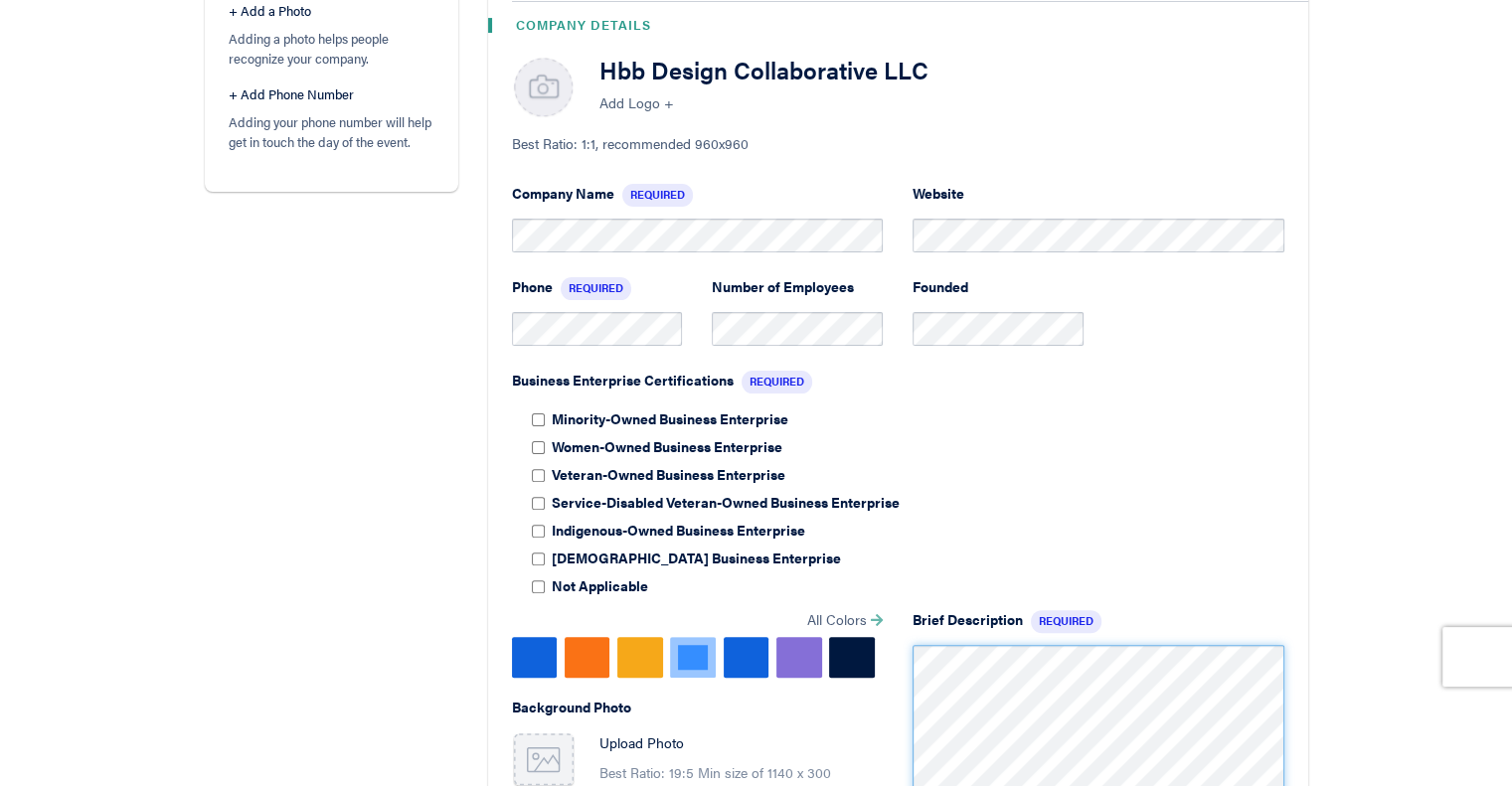 scroll, scrollTop: 463, scrollLeft: 0, axis: vertical 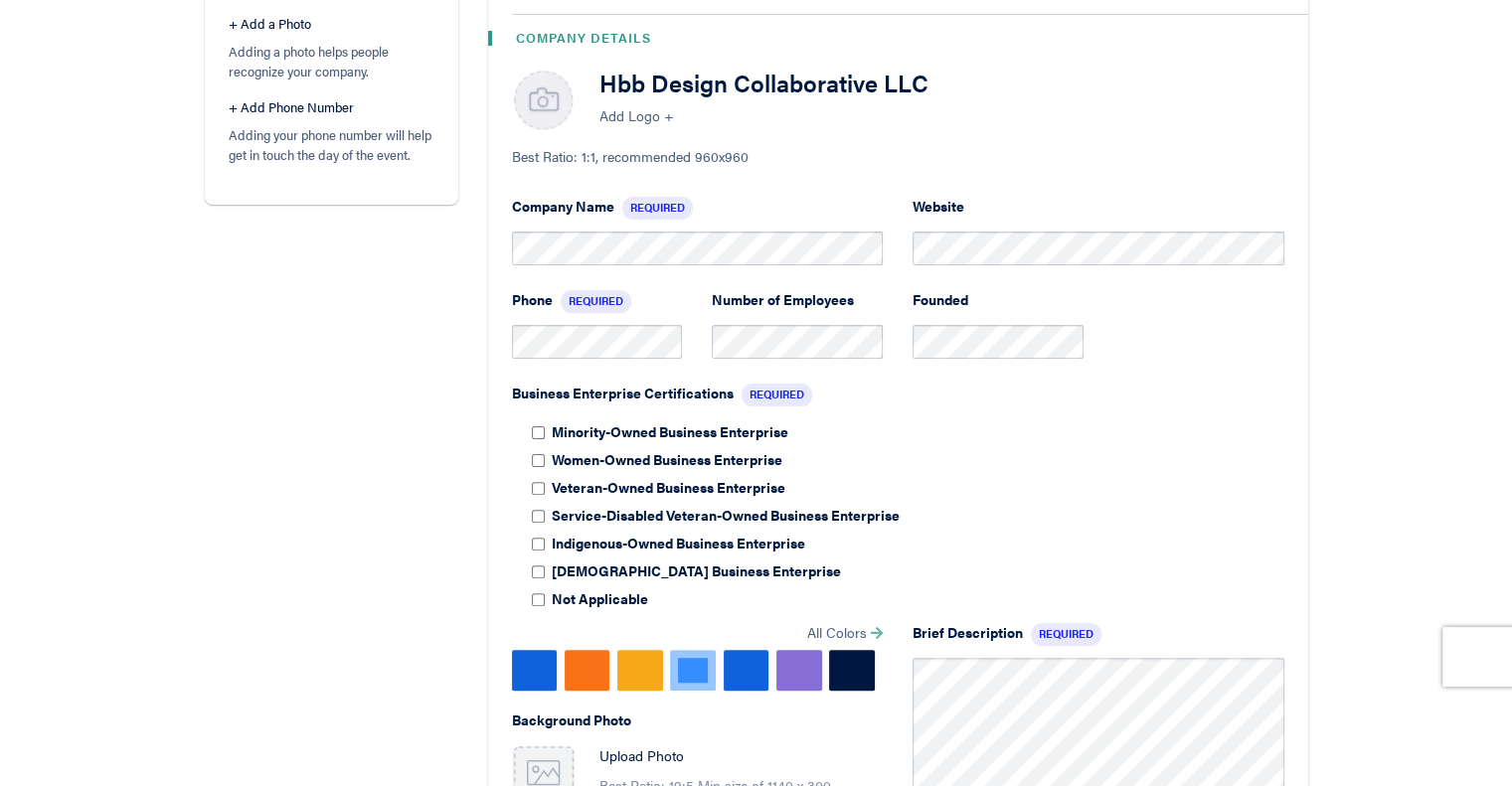 click on "Add Logo +" at bounding box center (941, 115) 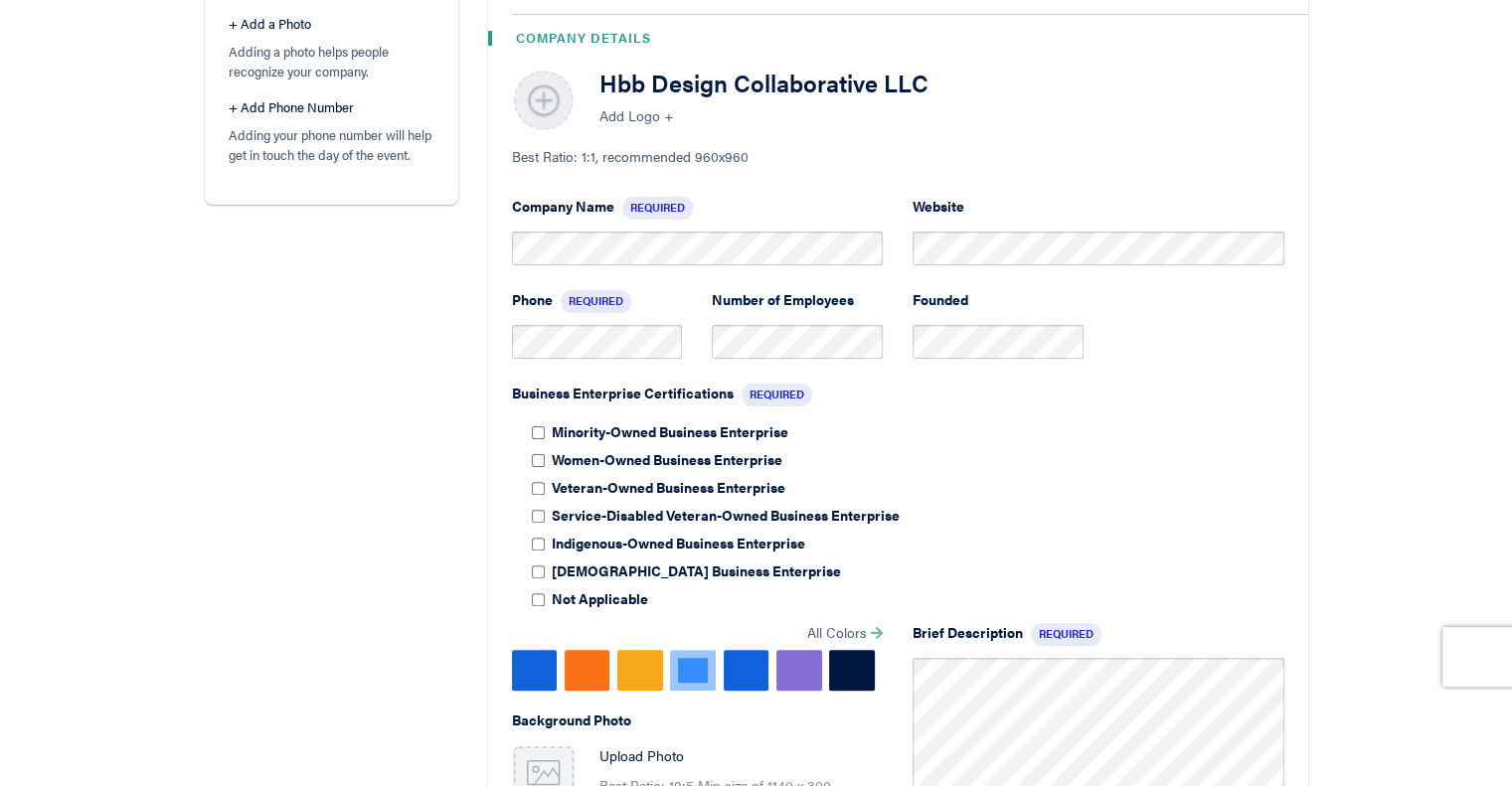 click at bounding box center [544, 101] 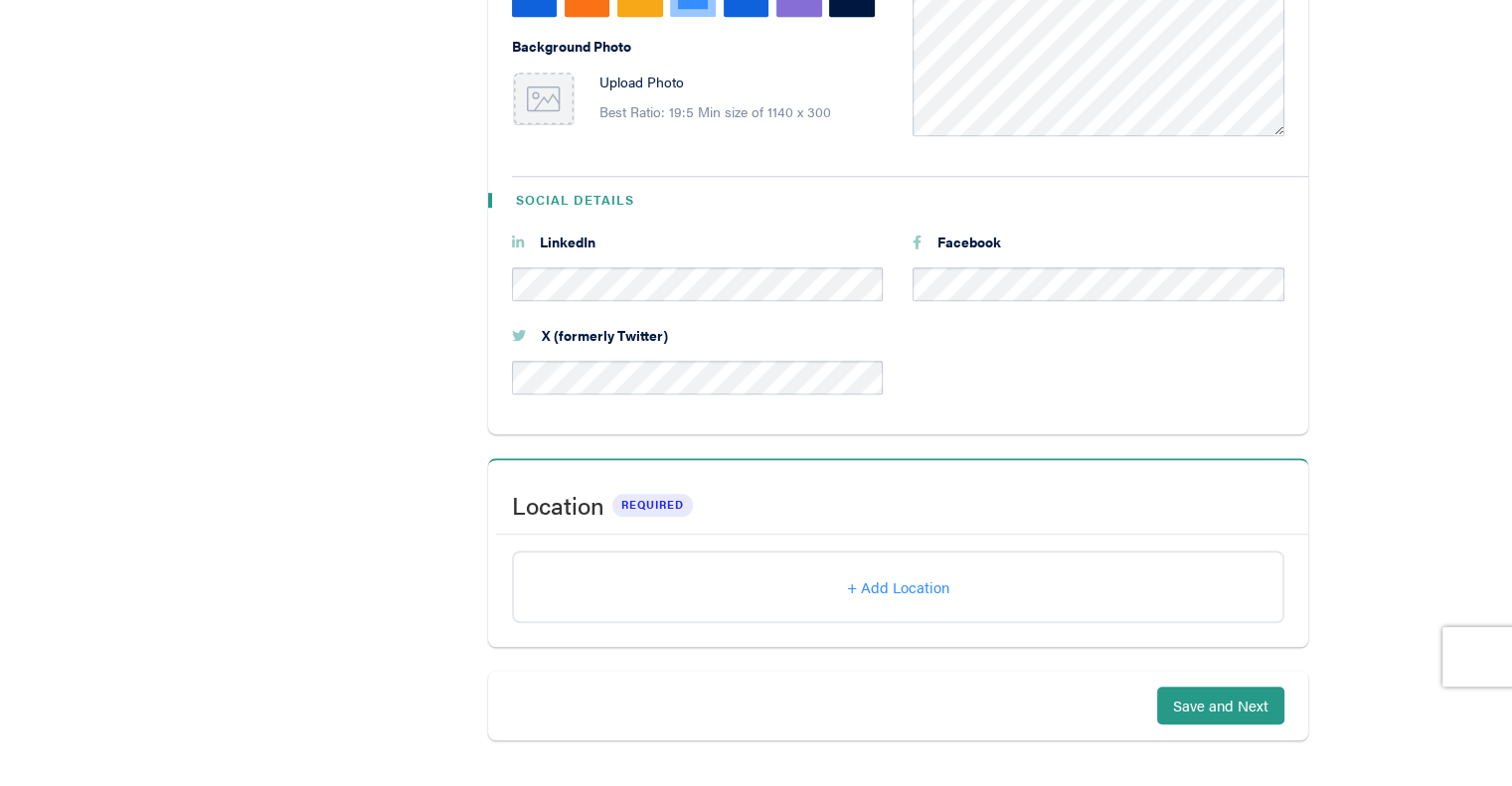 scroll, scrollTop: 1156, scrollLeft: 0, axis: vertical 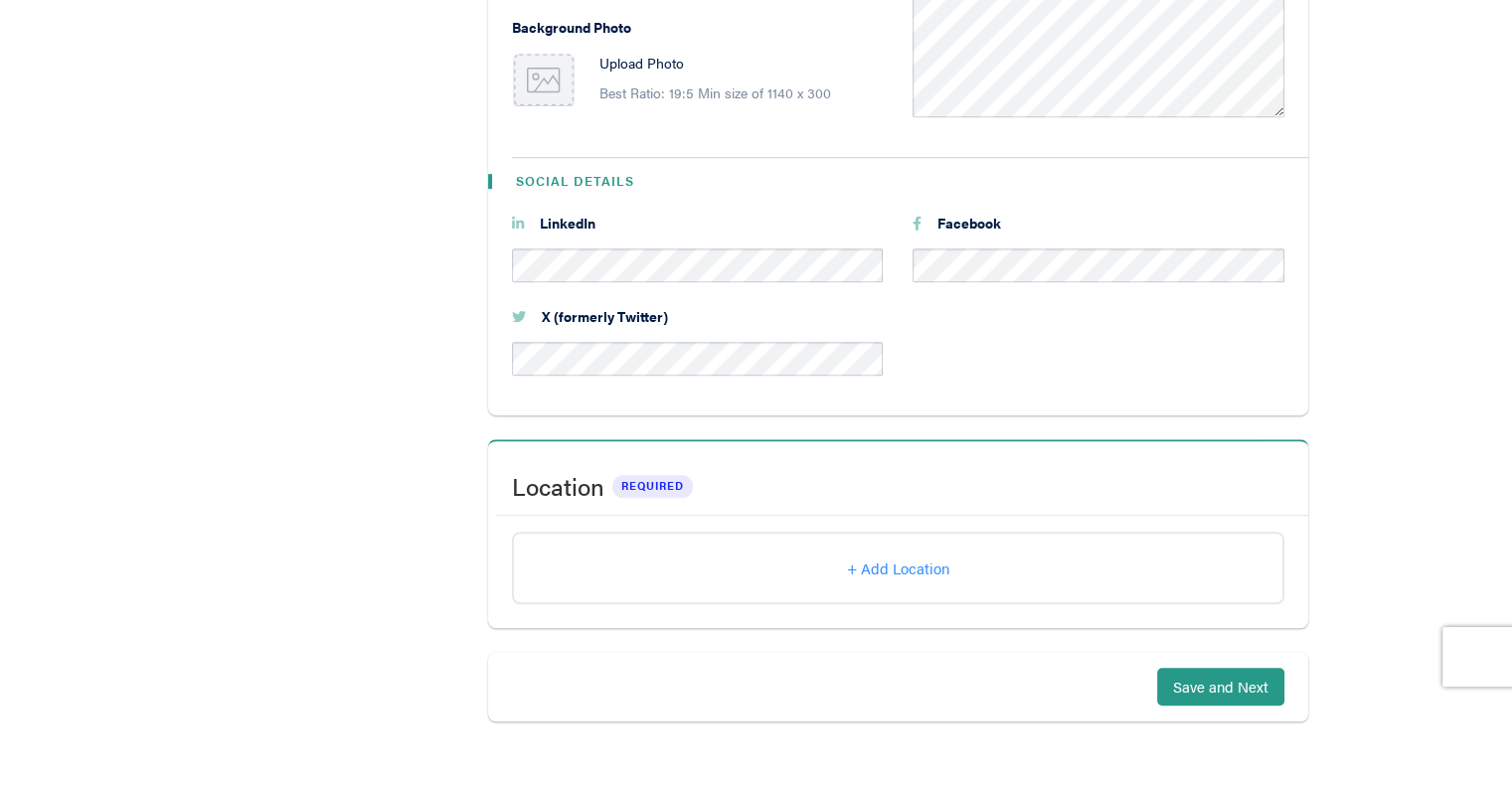 click on "+ Add Location" at bounding box center [898, 567] 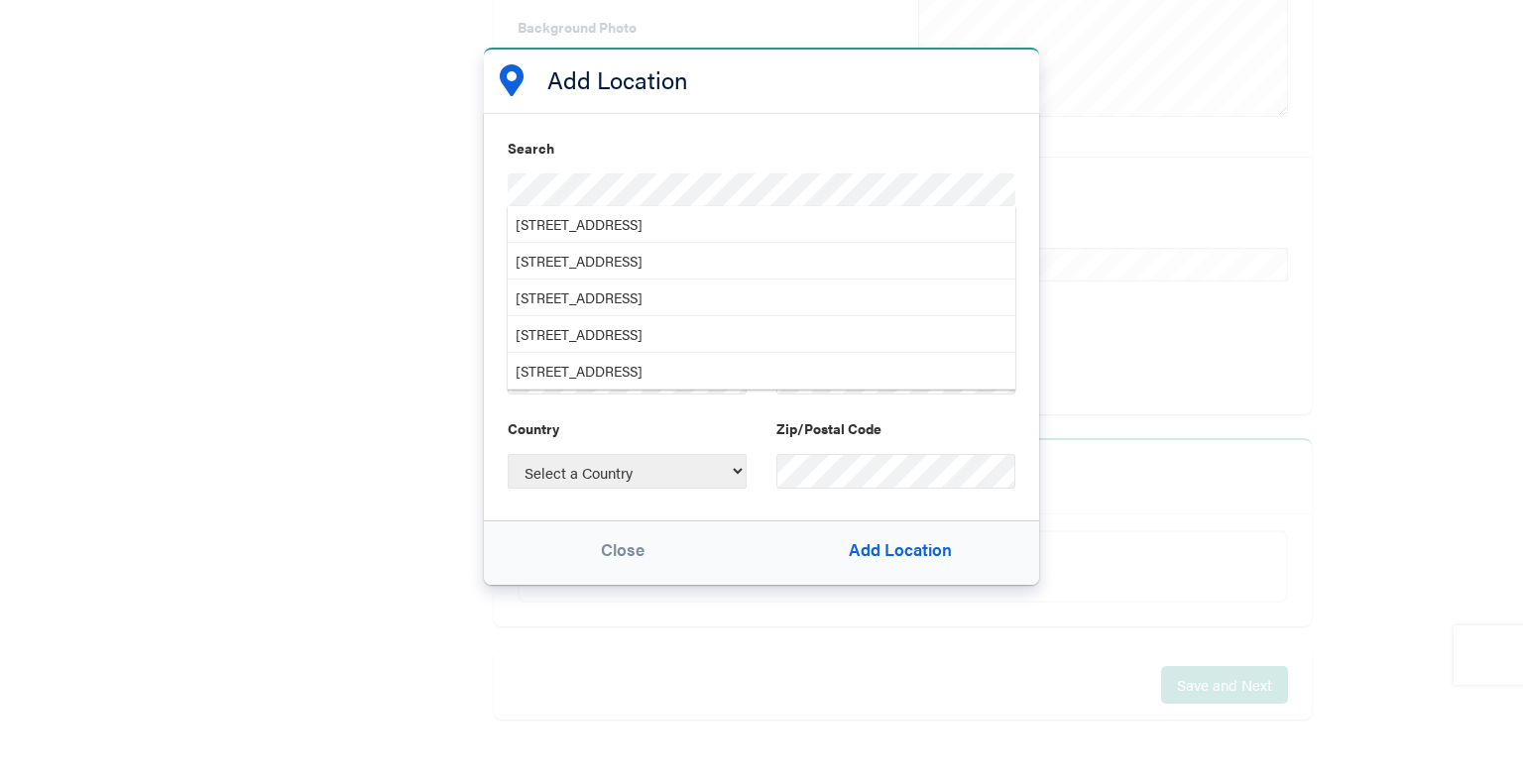 click on "1321 Orleans Street, Detroit, MI, USA" at bounding box center (762, 224) 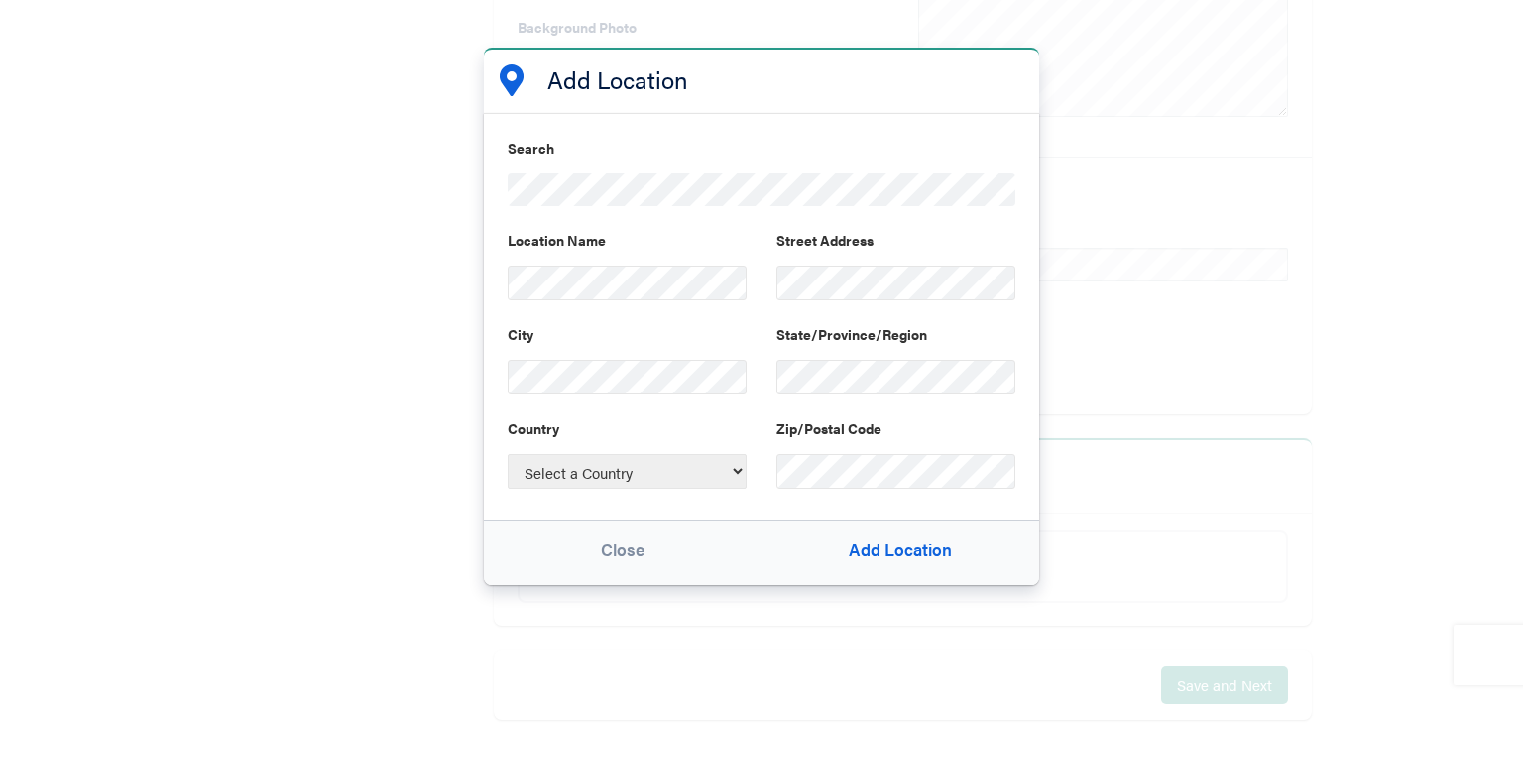 select on "United States" 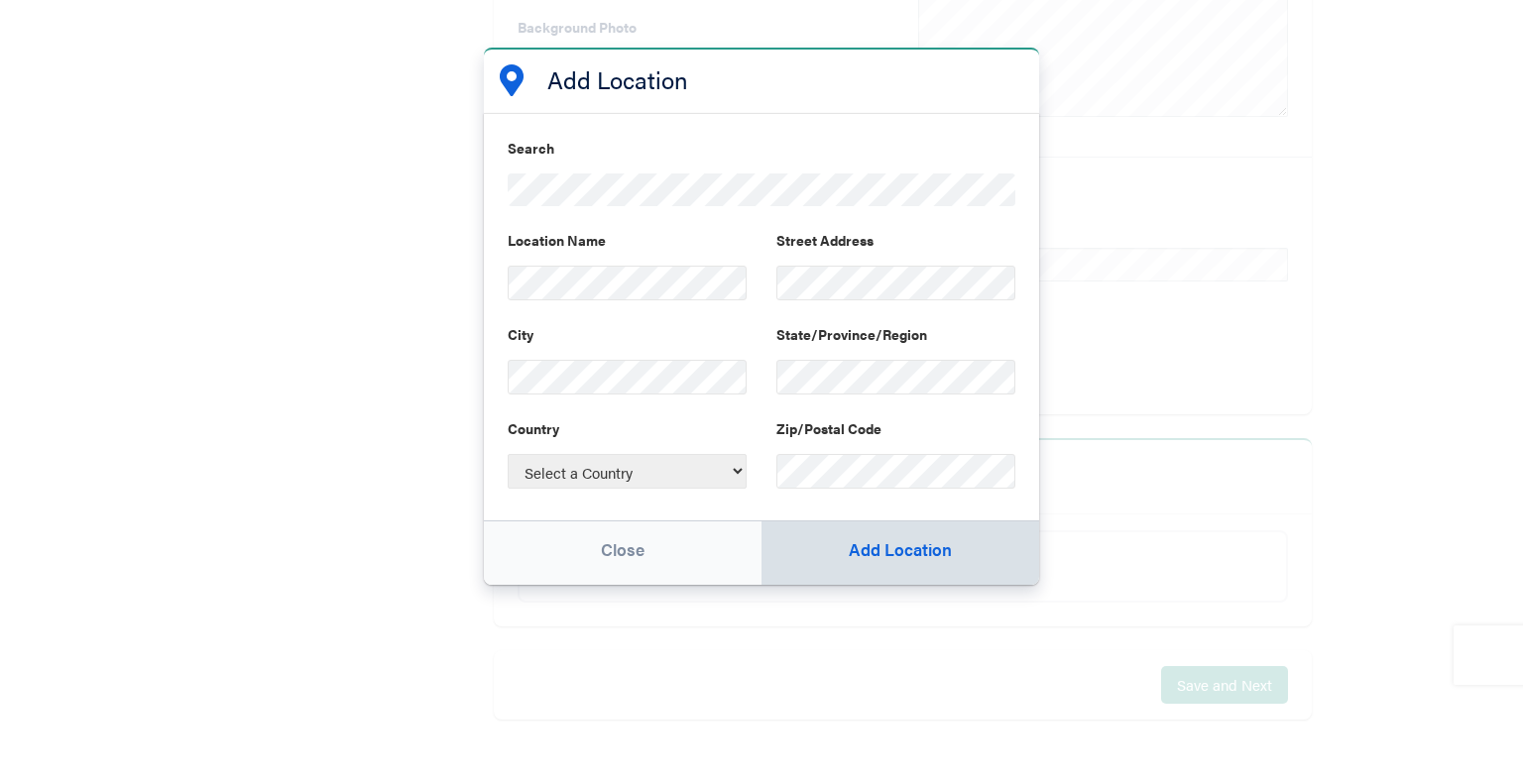 click on "Add Location" at bounding box center (900, 553) 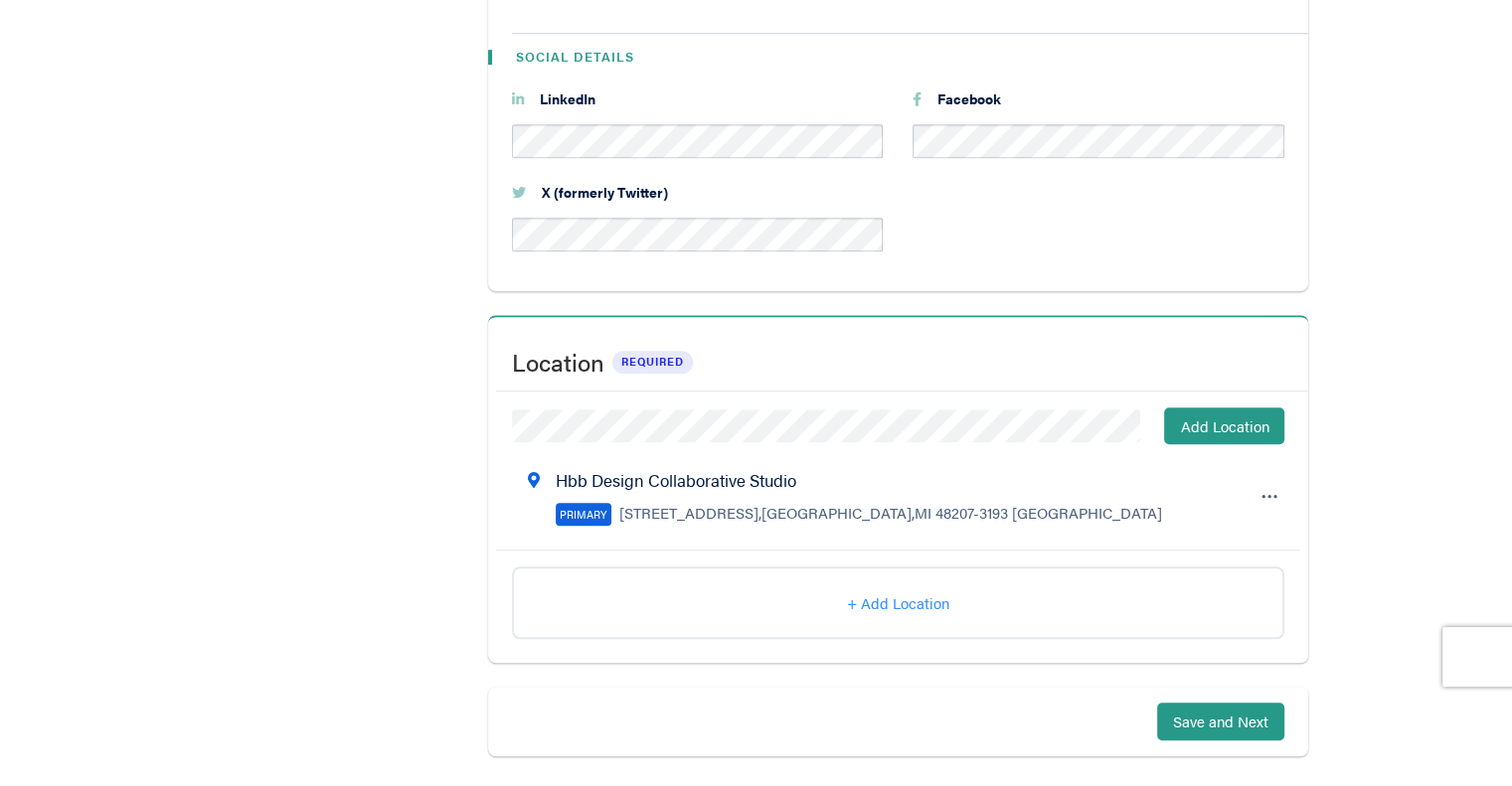 scroll, scrollTop: 1314, scrollLeft: 0, axis: vertical 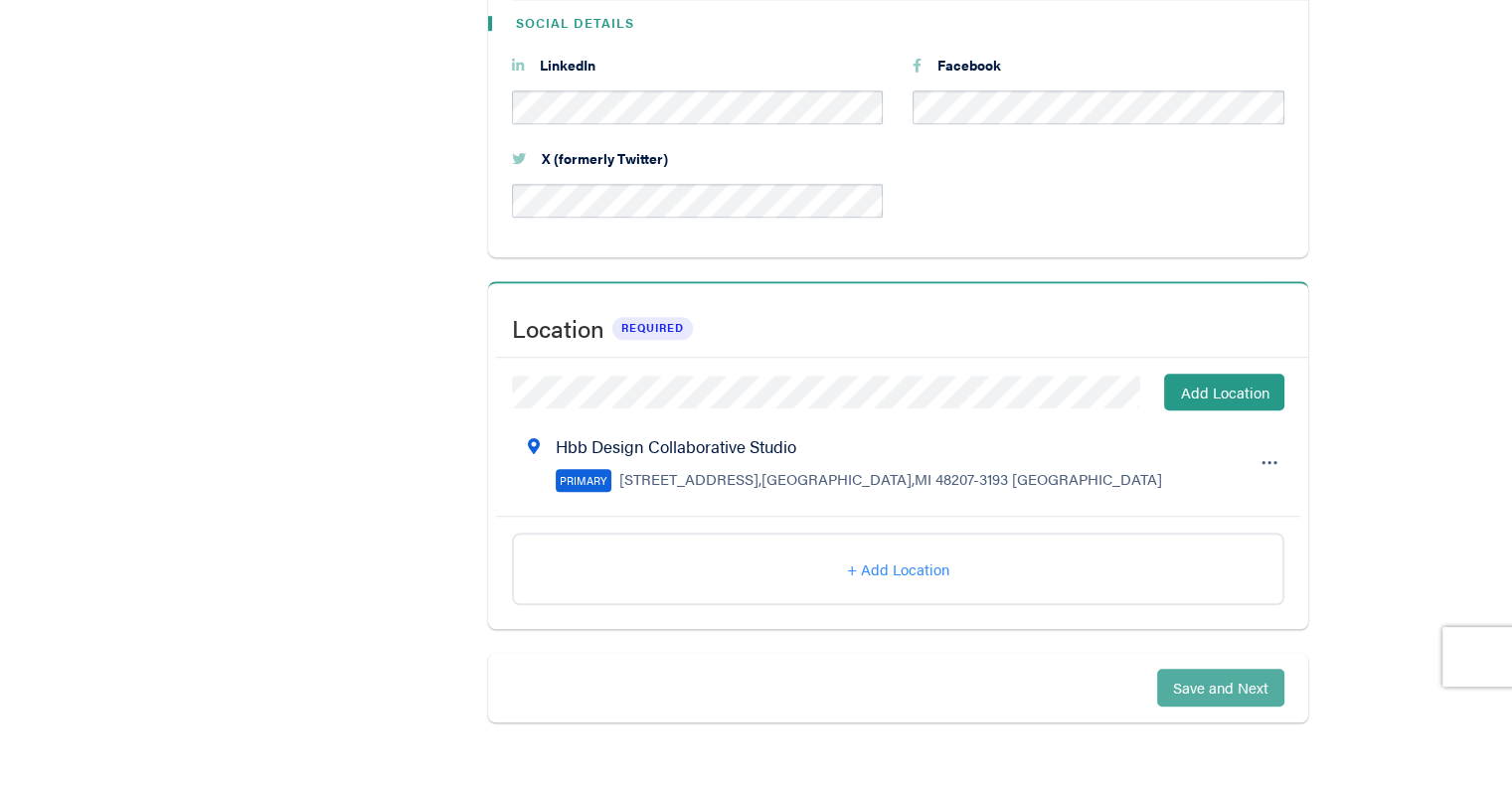 click on "Save and Next" at bounding box center (1221, 687) 